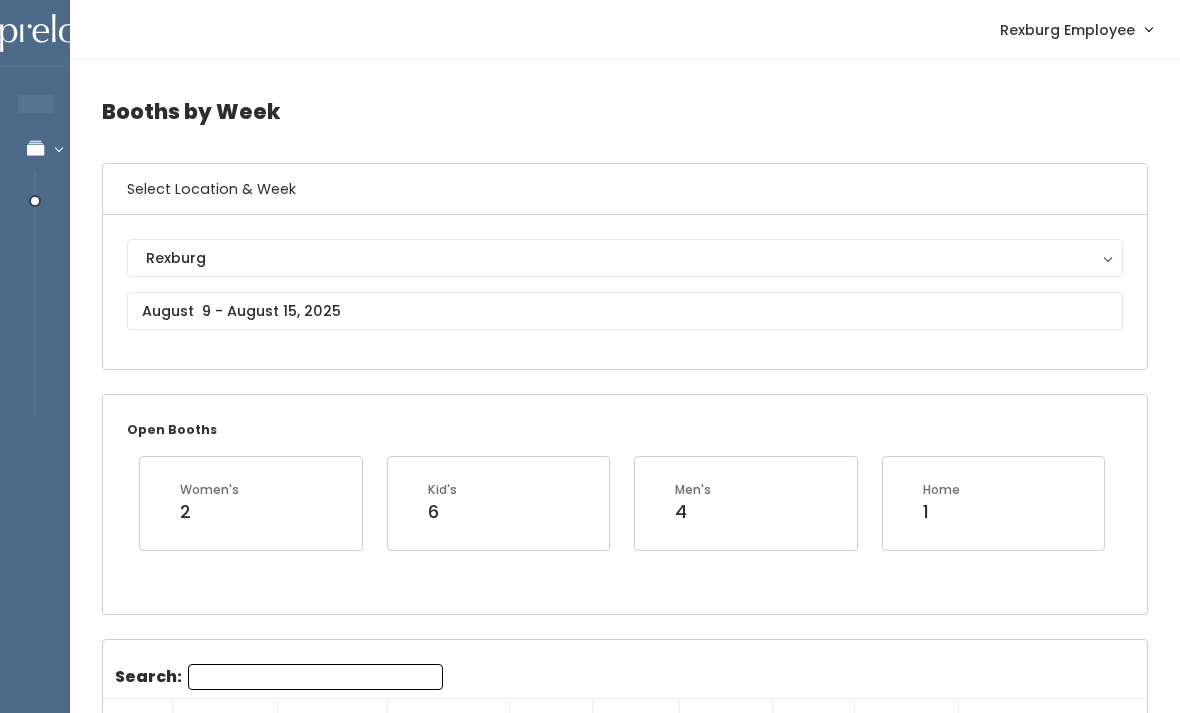 scroll, scrollTop: 1135, scrollLeft: 0, axis: vertical 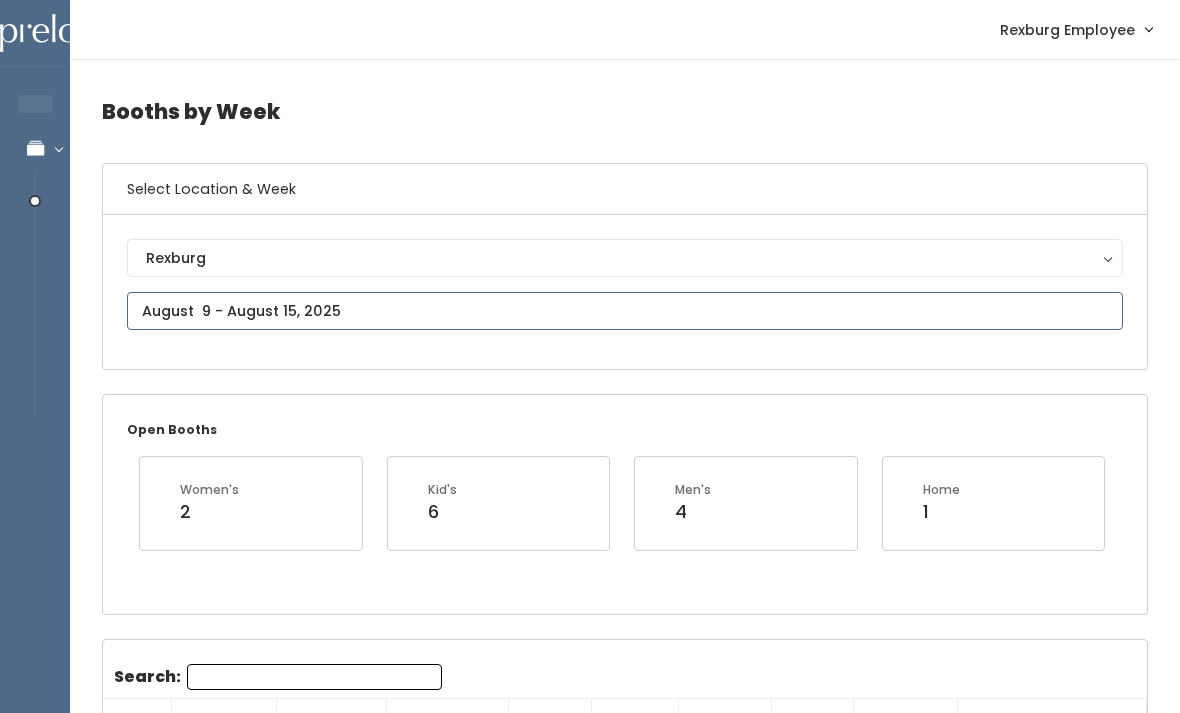 click at bounding box center [625, 311] 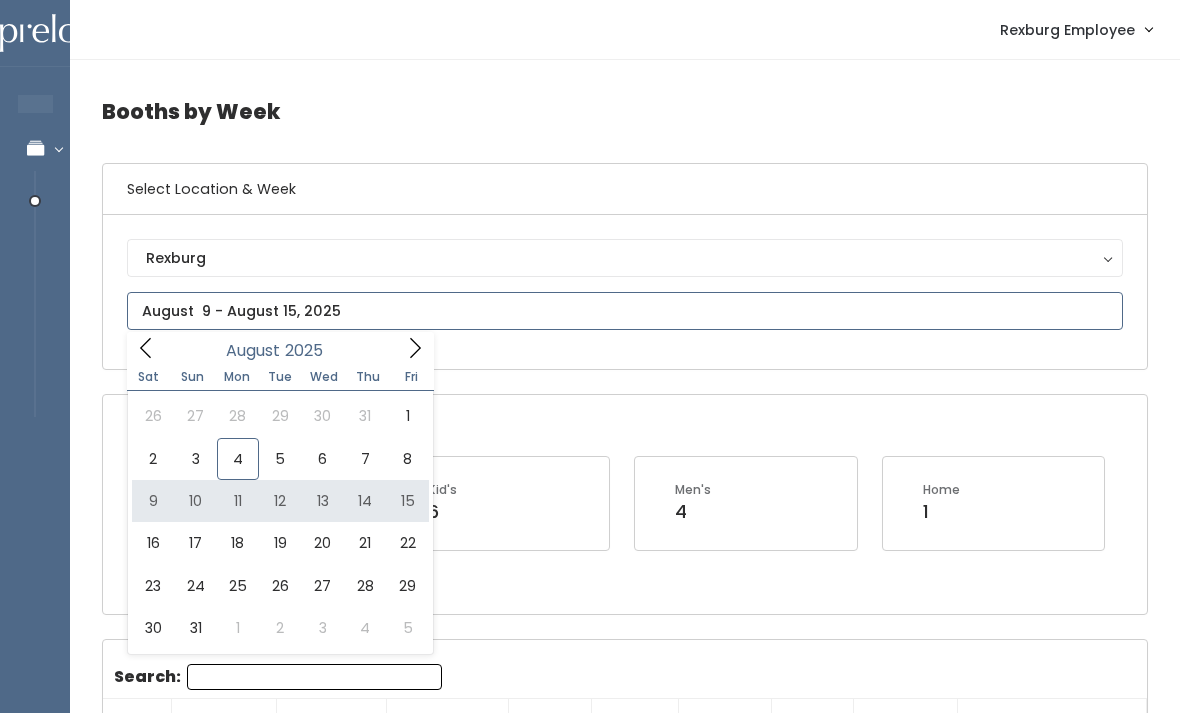 type on "August 9 to August 15" 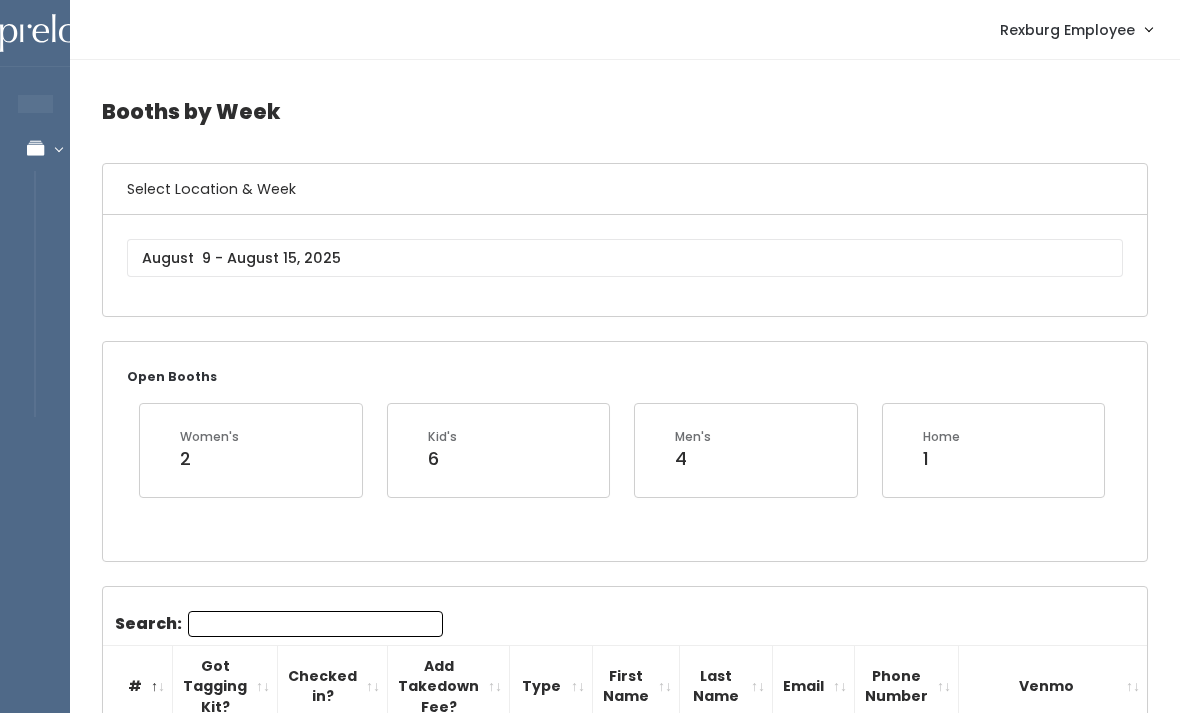 scroll, scrollTop: 0, scrollLeft: 0, axis: both 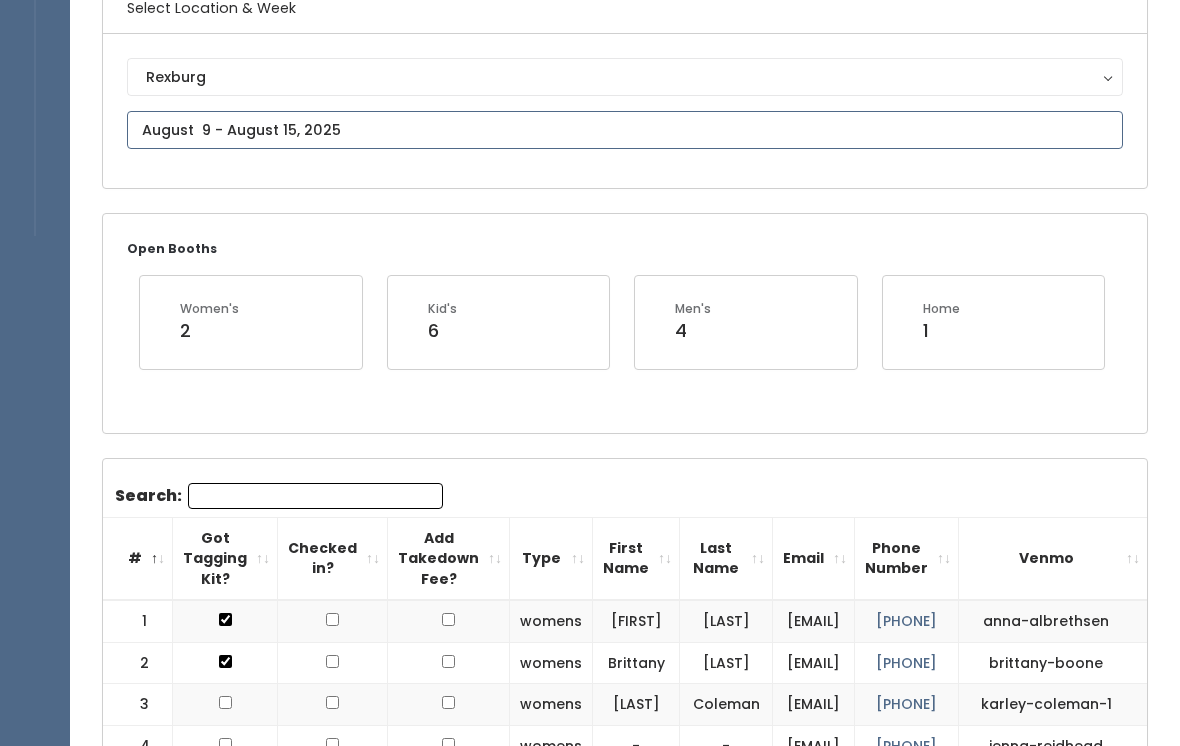 click on "EMPLOYEES
Manage Bookings
Booths by Week
All Bookings
Bookings with Booths
Booth Discounts
Seller Check-in
Rexburg Employee
Admin Home
My bookings
Account settings" at bounding box center [590, 1521] 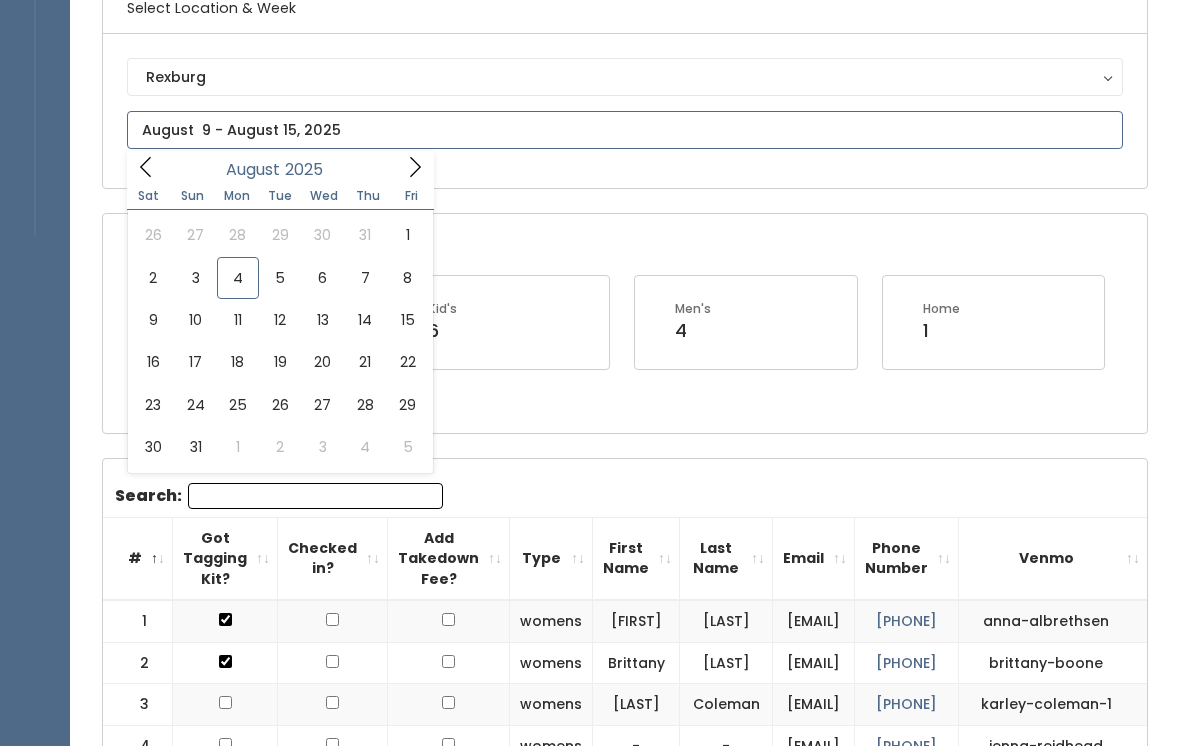 type on "August 2 to August 8" 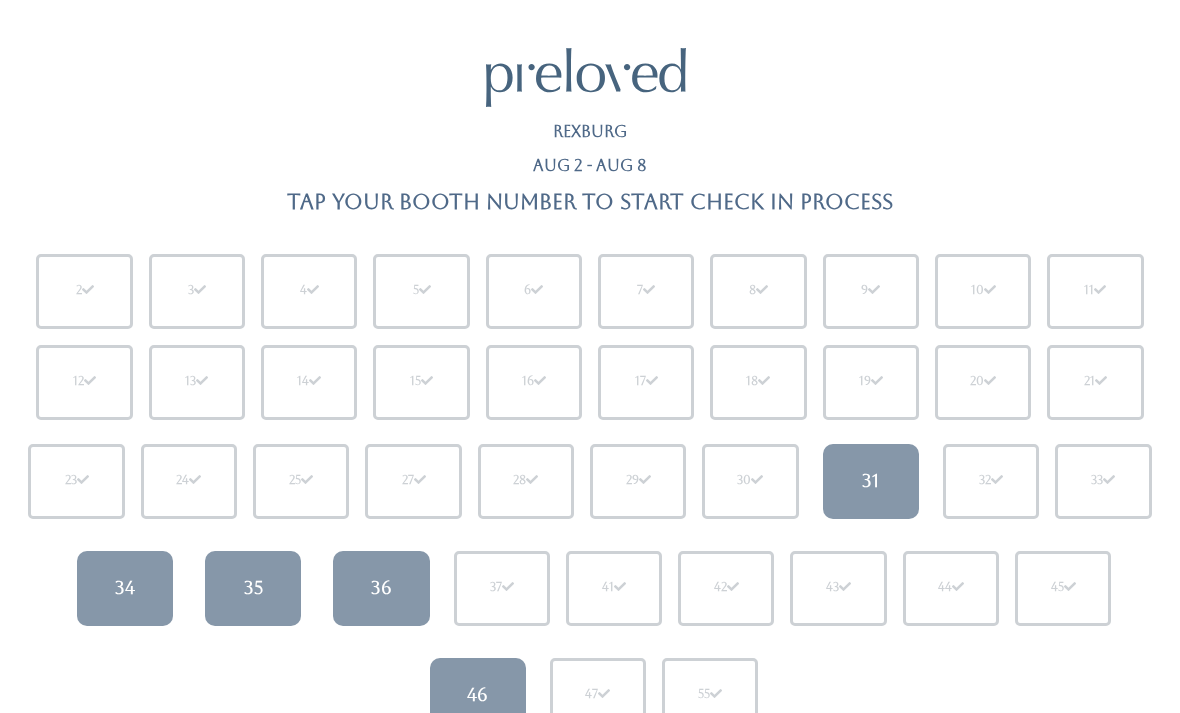 scroll, scrollTop: 107, scrollLeft: 0, axis: vertical 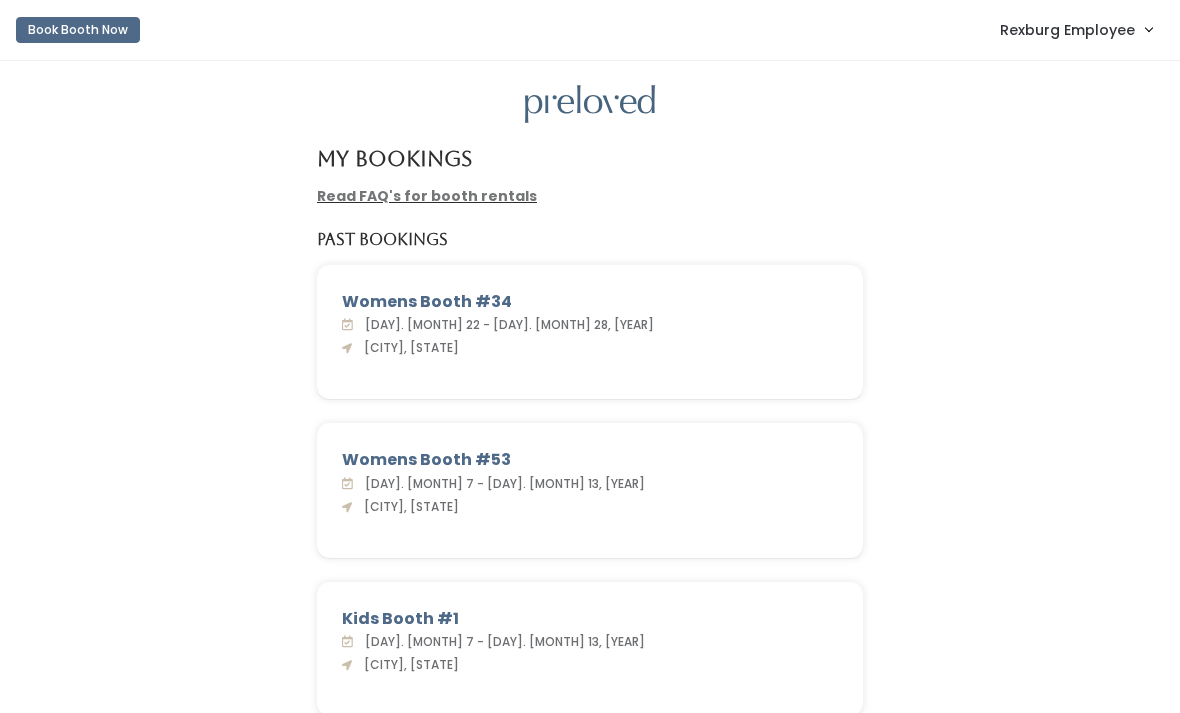 click on "Rexburg Employee" at bounding box center [1076, 29] 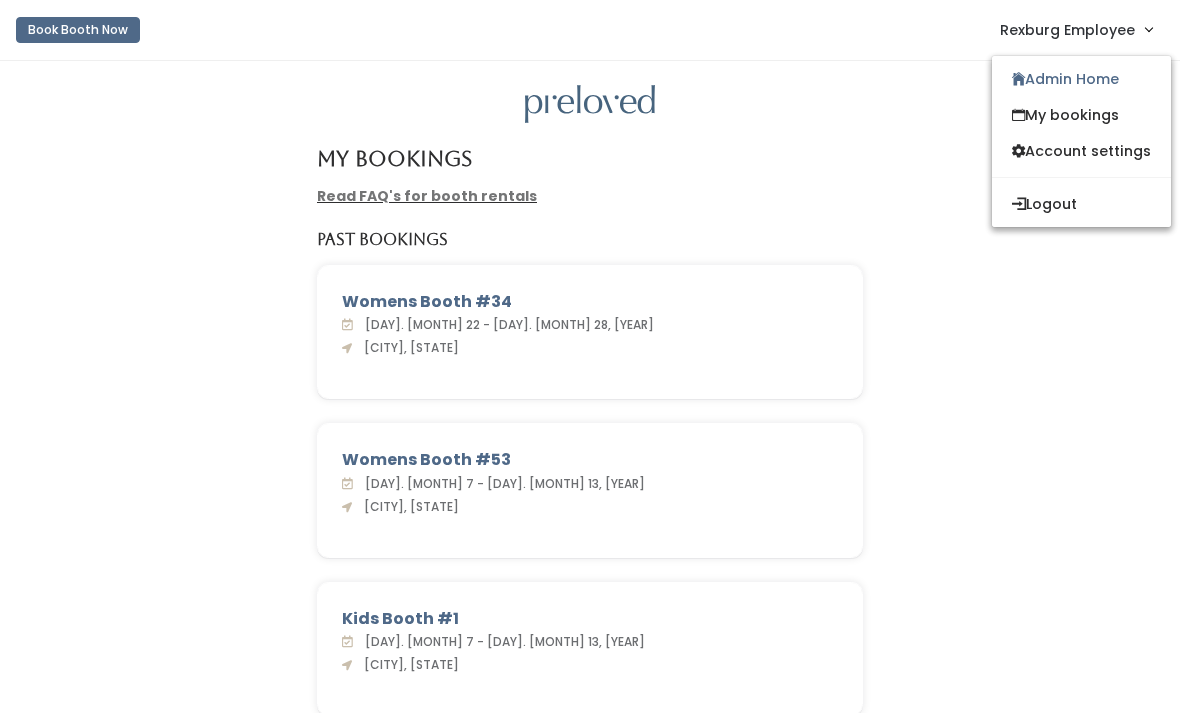 click on "Womens Booth  #34
Sat. Mar 22 - Fri. Mar 28, 2025
Rexburg, Id" at bounding box center (590, 344) 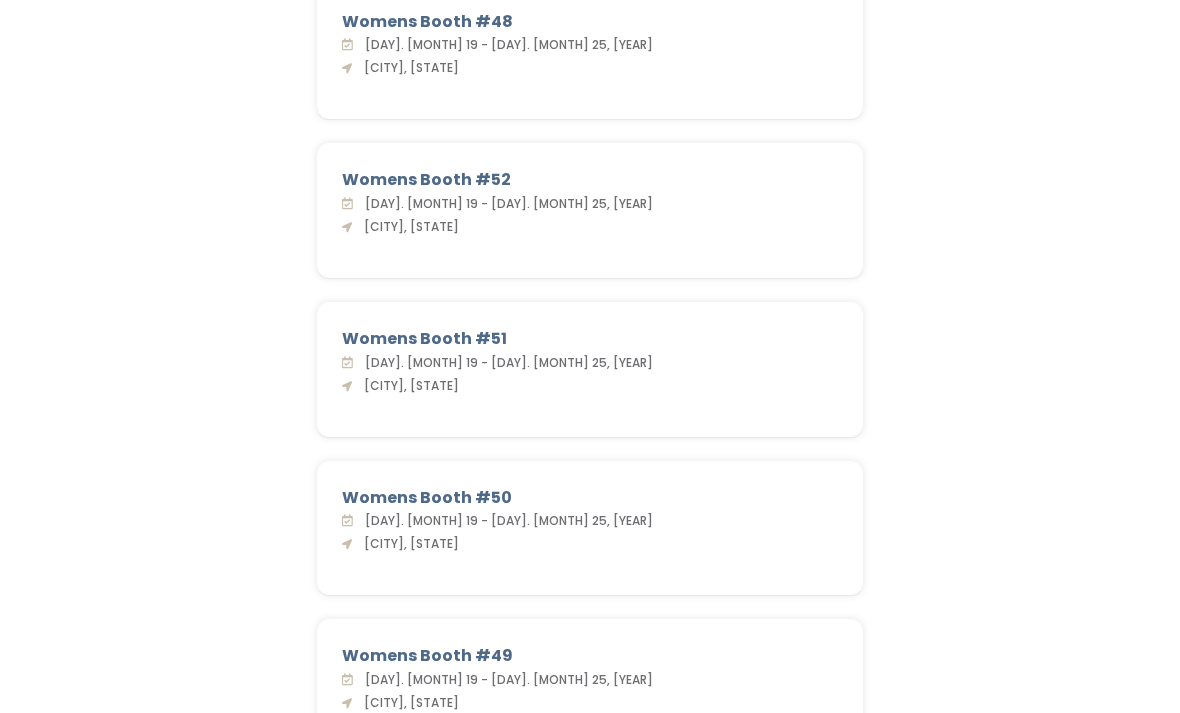 scroll, scrollTop: 916, scrollLeft: 0, axis: vertical 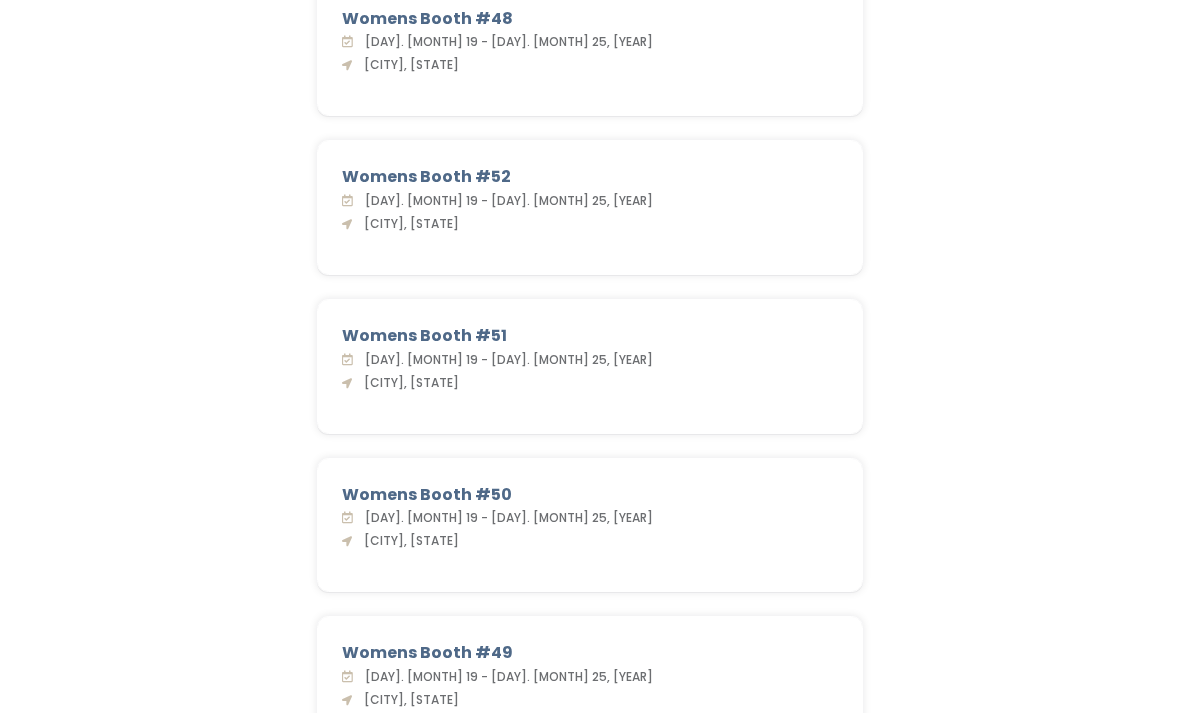 click on "Womens Booth  #50" at bounding box center [590, 496] 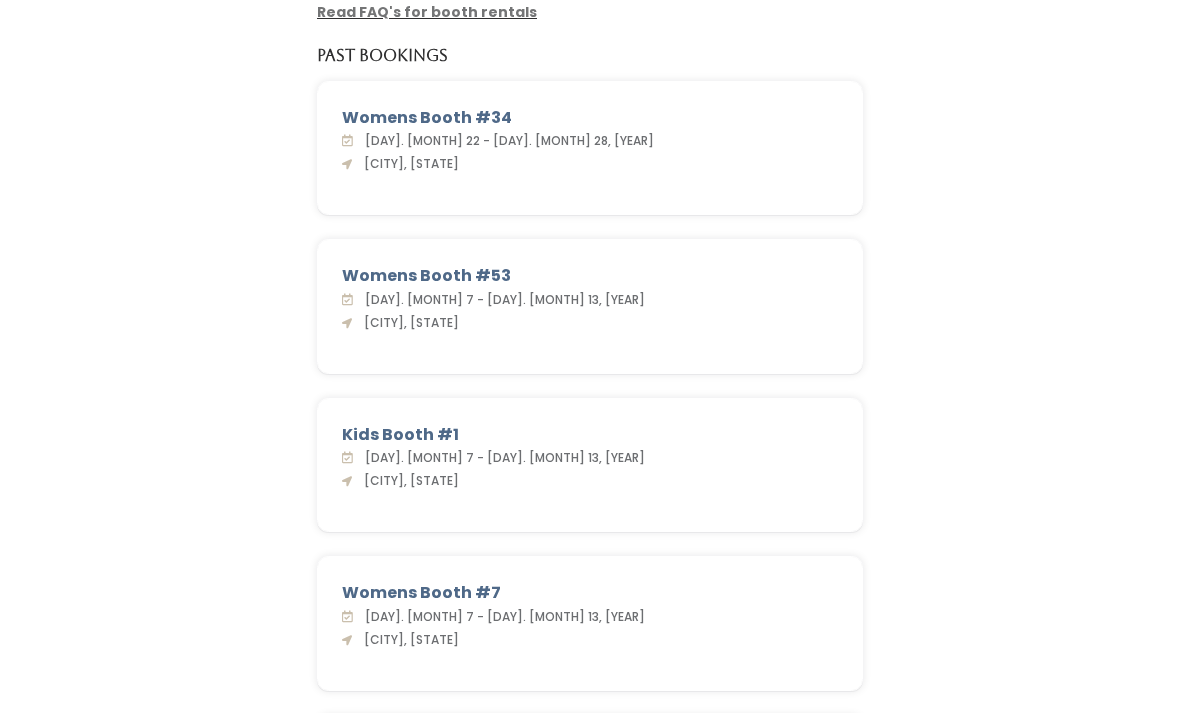 scroll, scrollTop: 0, scrollLeft: 0, axis: both 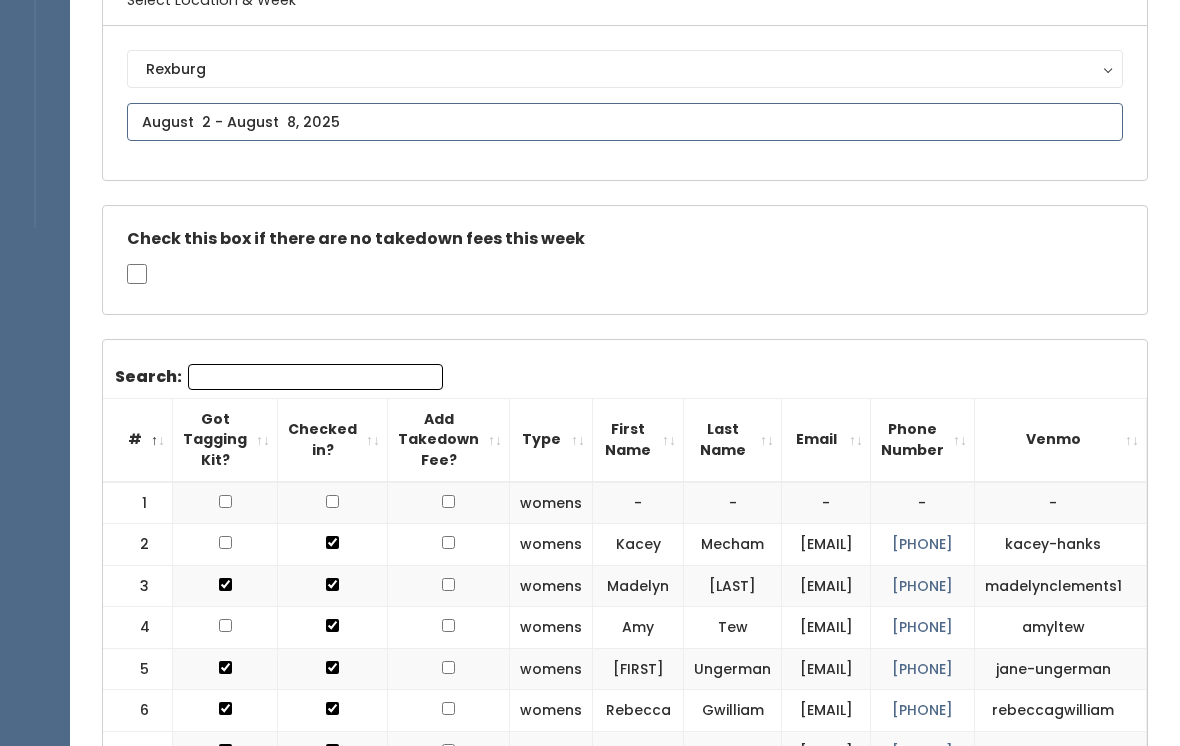 click at bounding box center [625, 122] 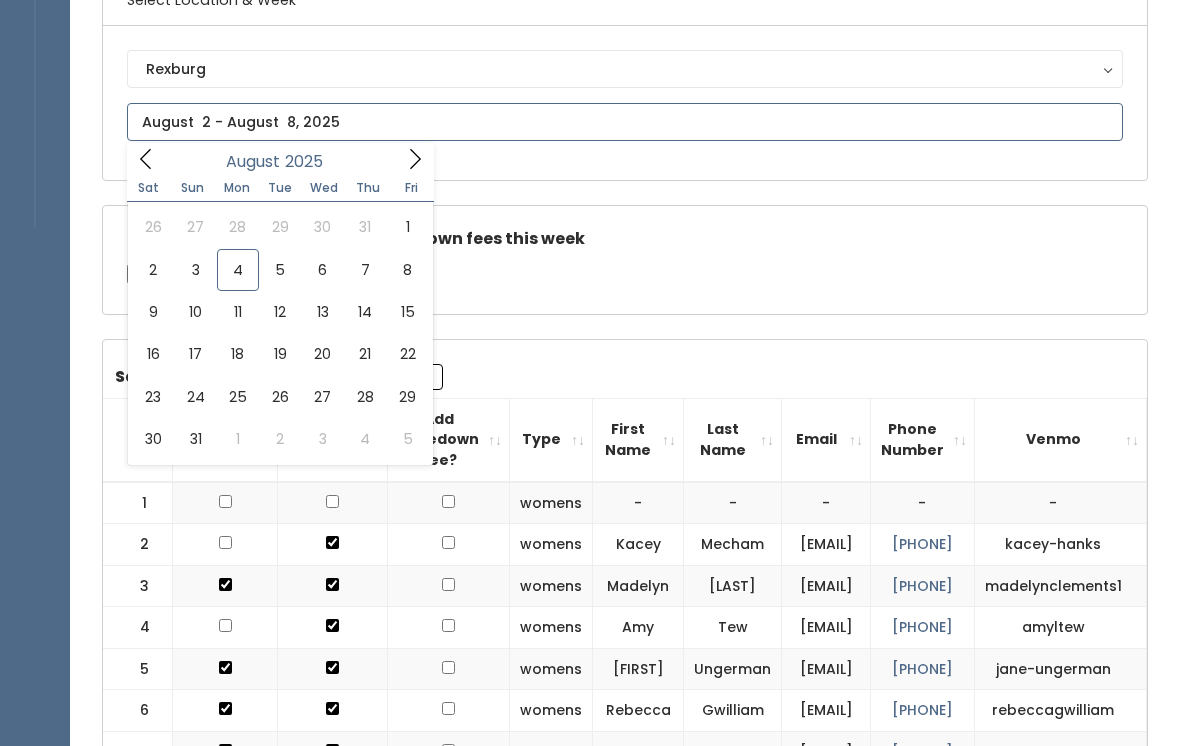 click 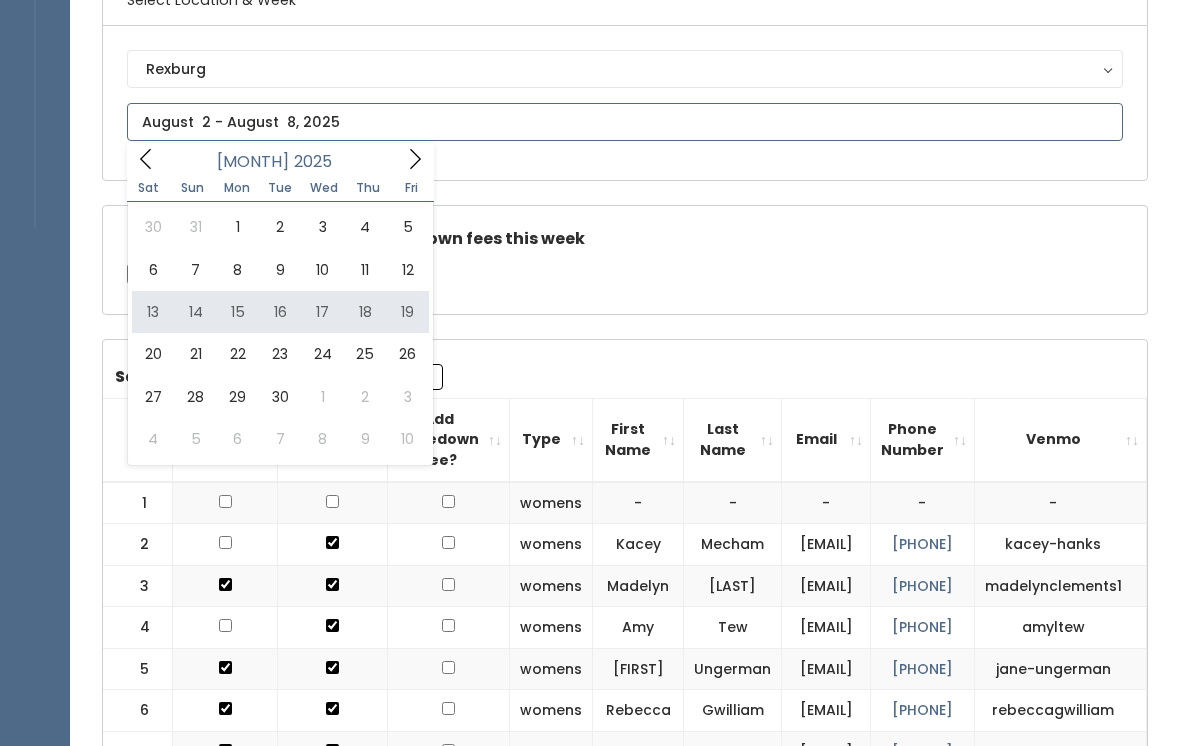 type on "[MONTH] [NUMBER] to [MONTH] [NUMBER]" 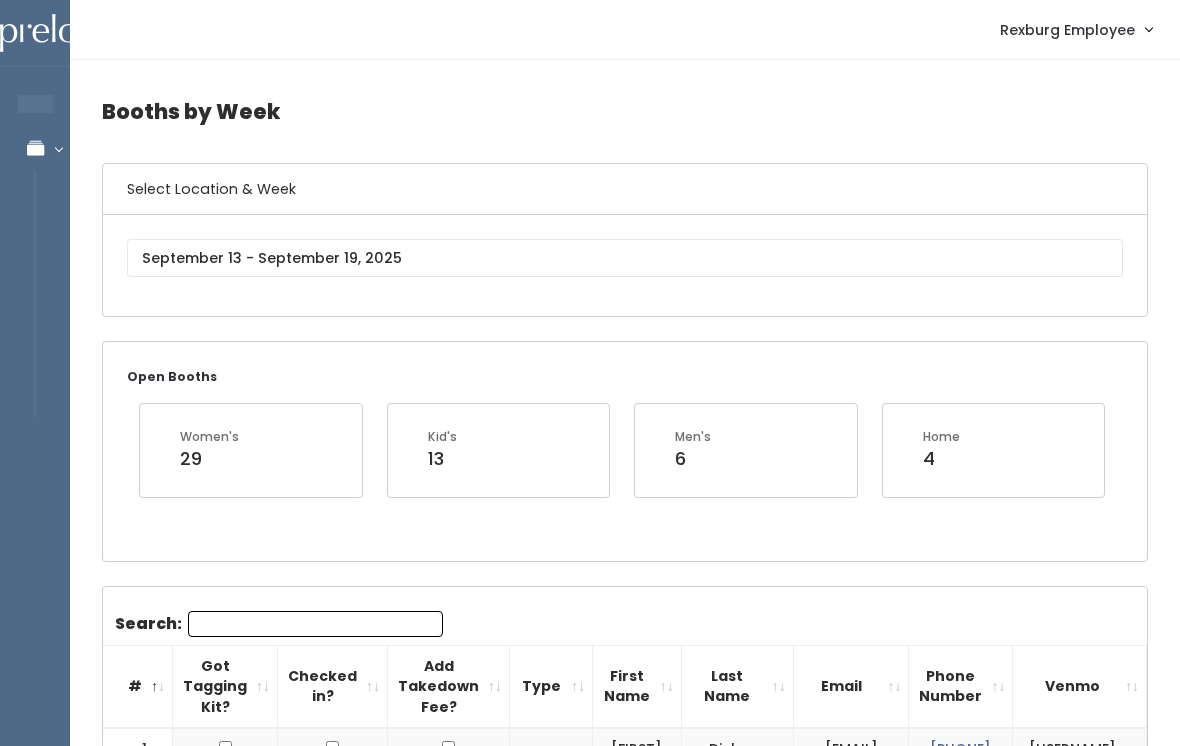 scroll, scrollTop: 0, scrollLeft: 0, axis: both 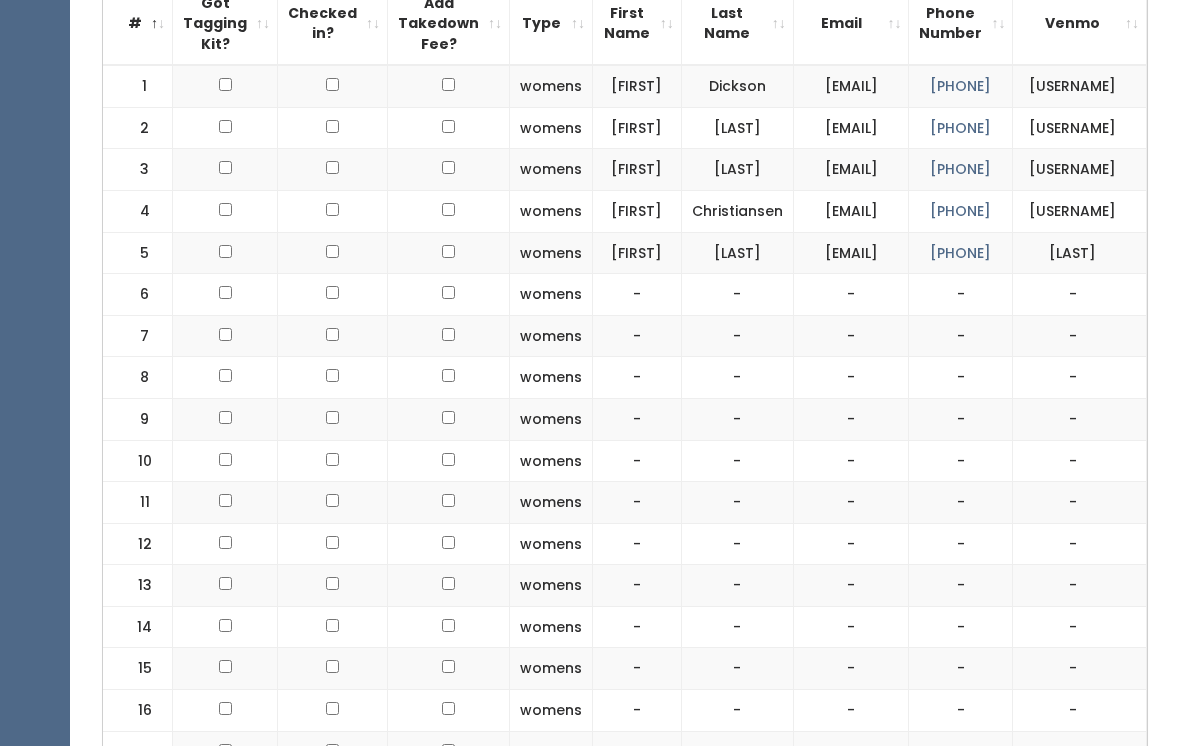 click at bounding box center [225, 84] 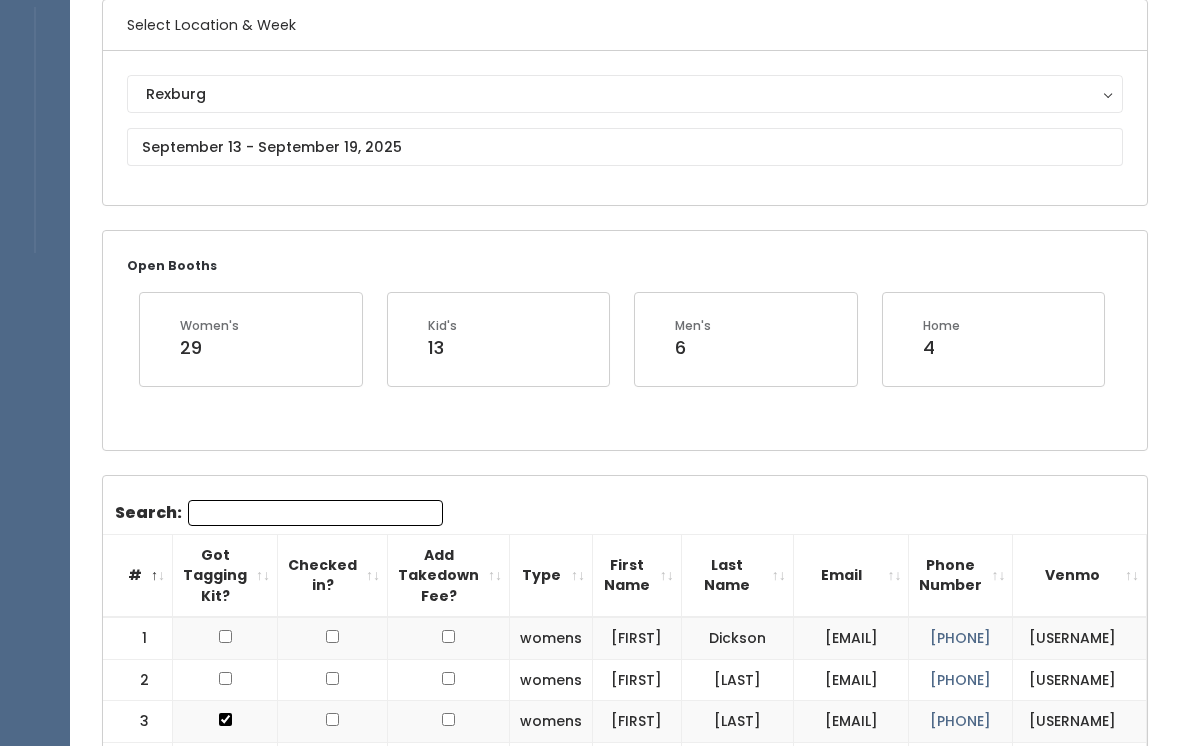 scroll, scrollTop: 0, scrollLeft: 0, axis: both 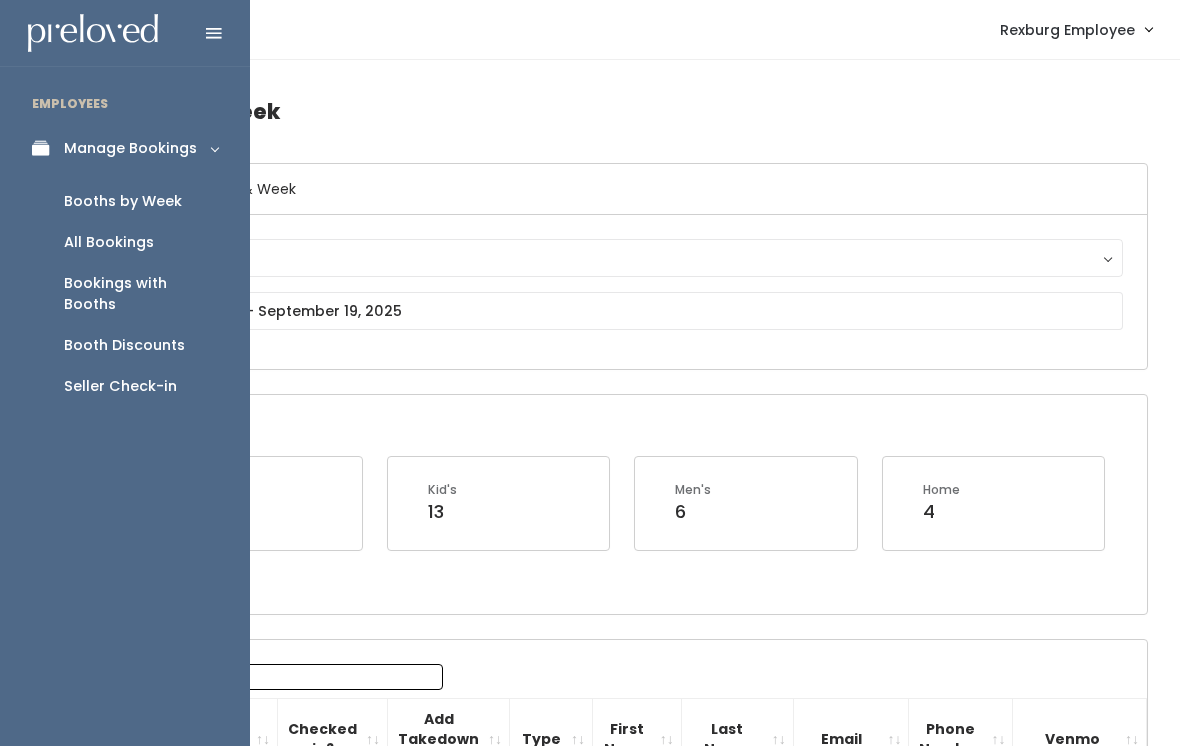click on "Manage Bookings" at bounding box center (125, 148) 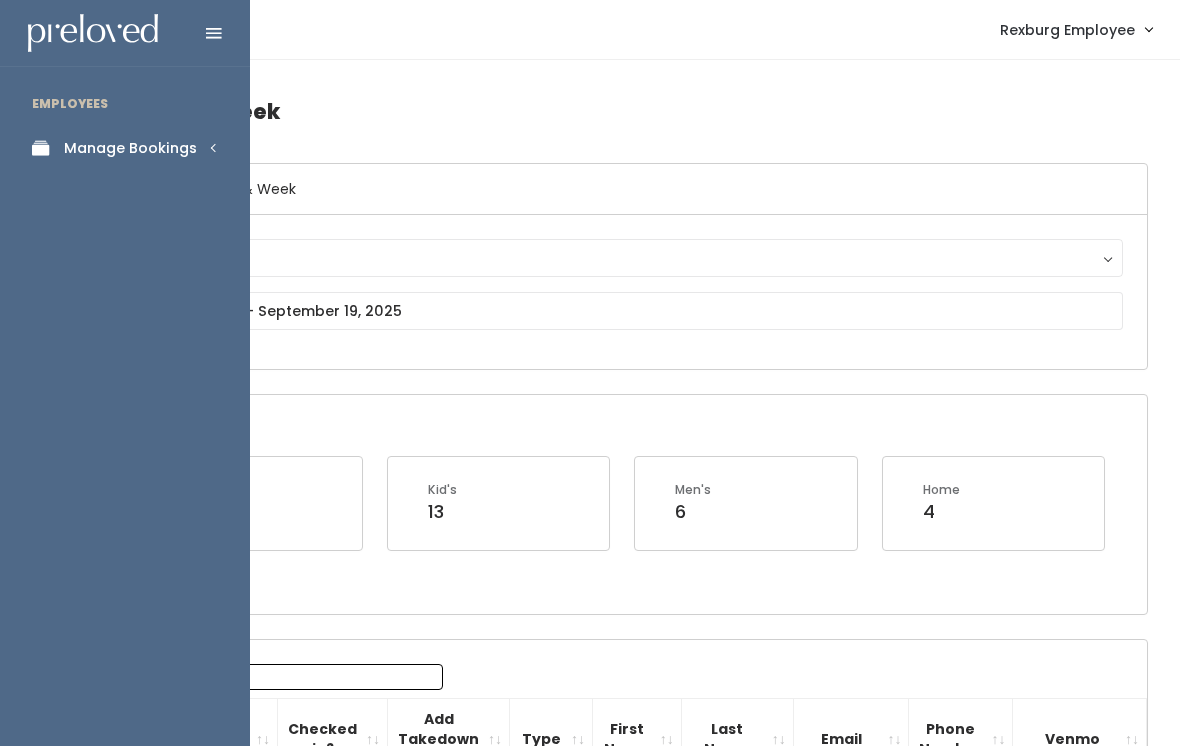 click on "Manage Bookings" at bounding box center (125, 148) 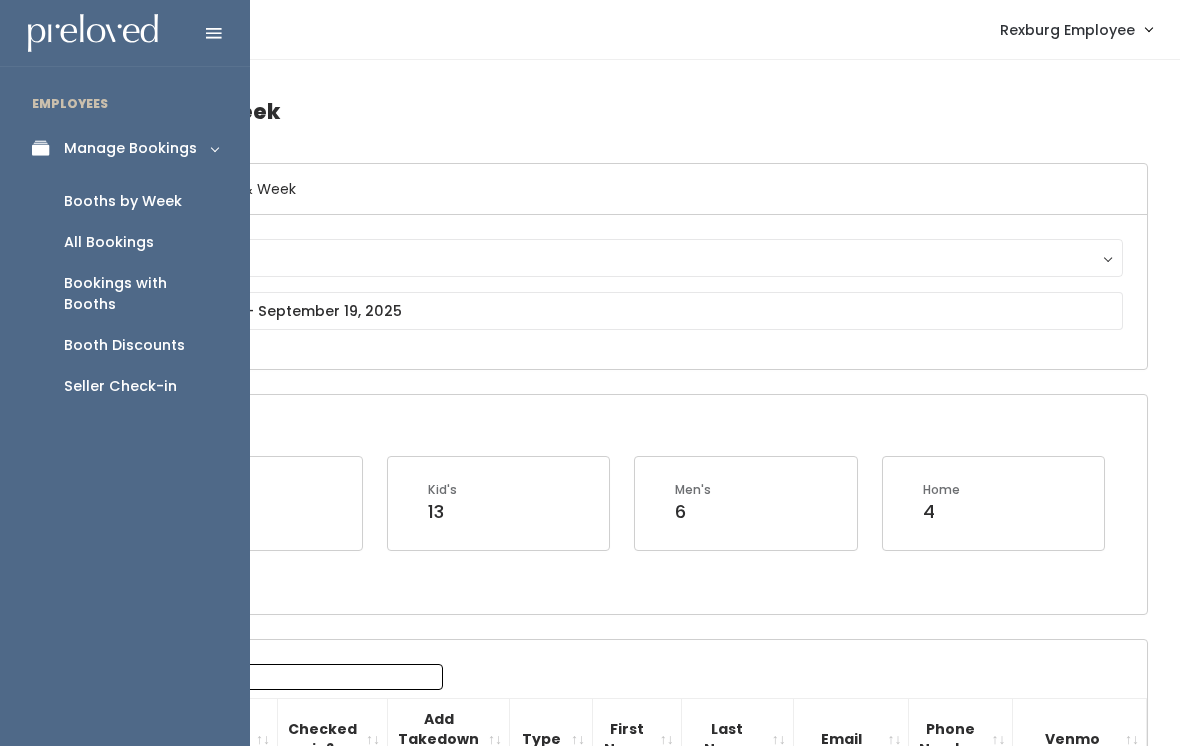 click on "Booths by Week" at bounding box center [125, 201] 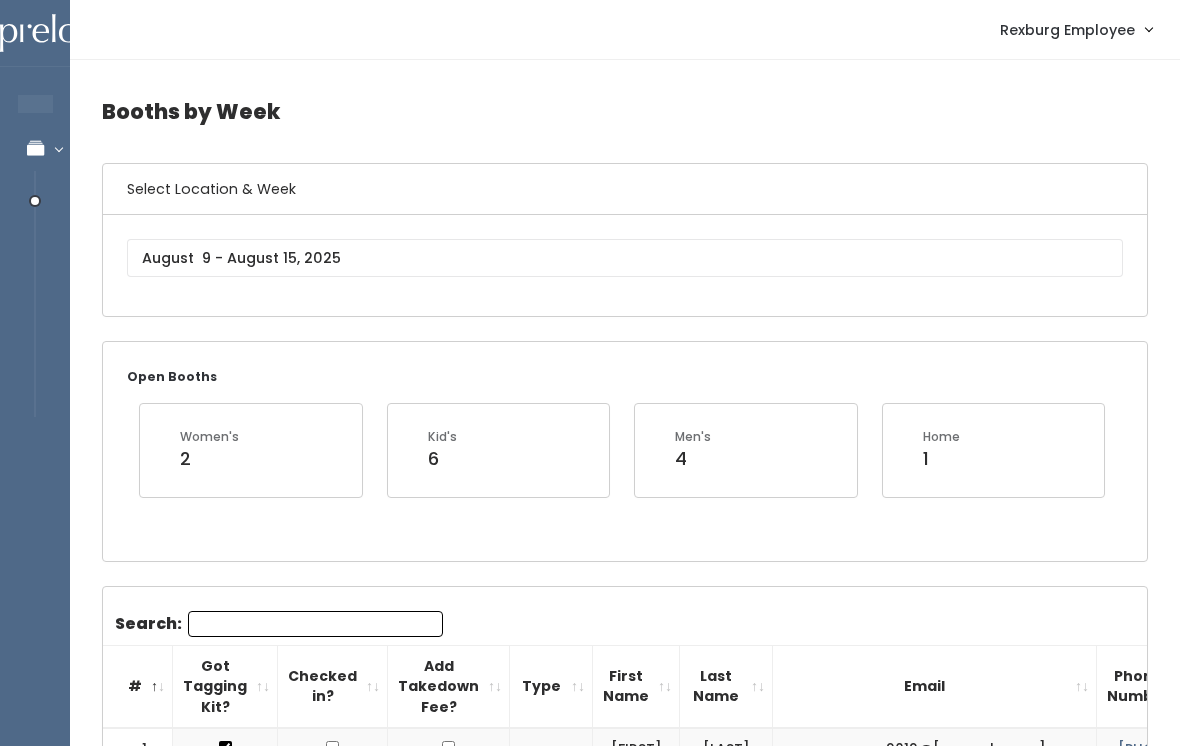 scroll, scrollTop: 0, scrollLeft: 0, axis: both 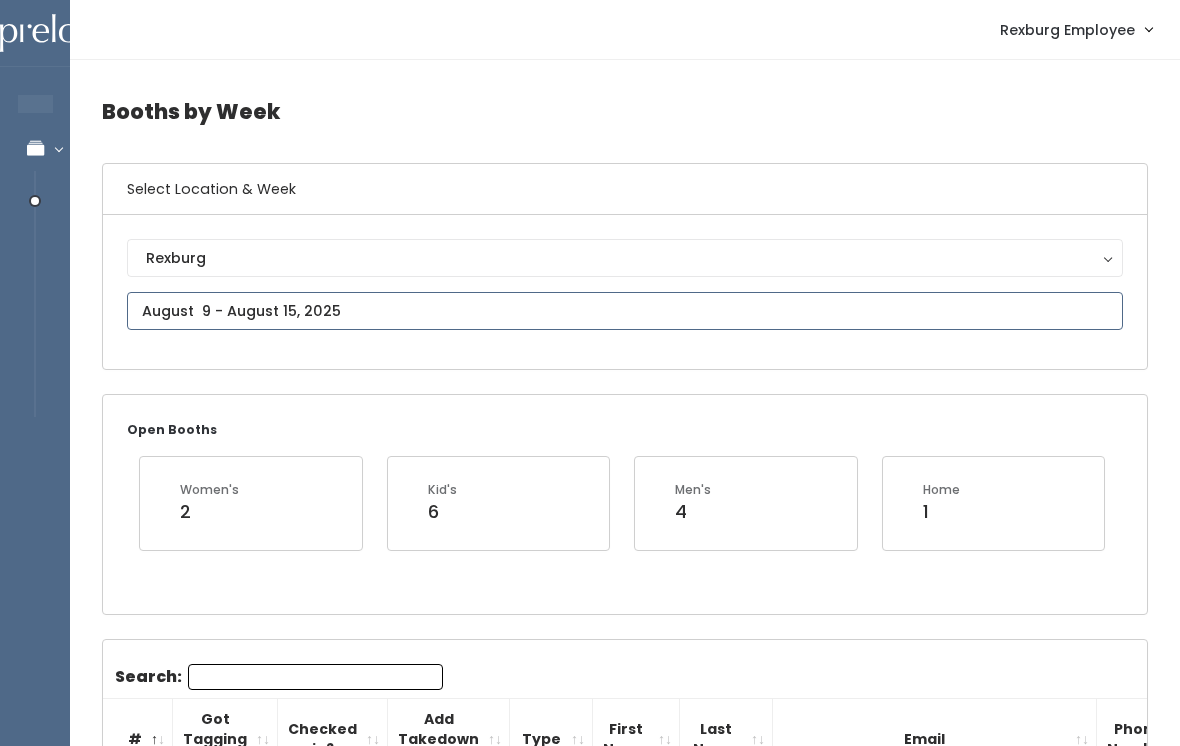 click at bounding box center [625, 311] 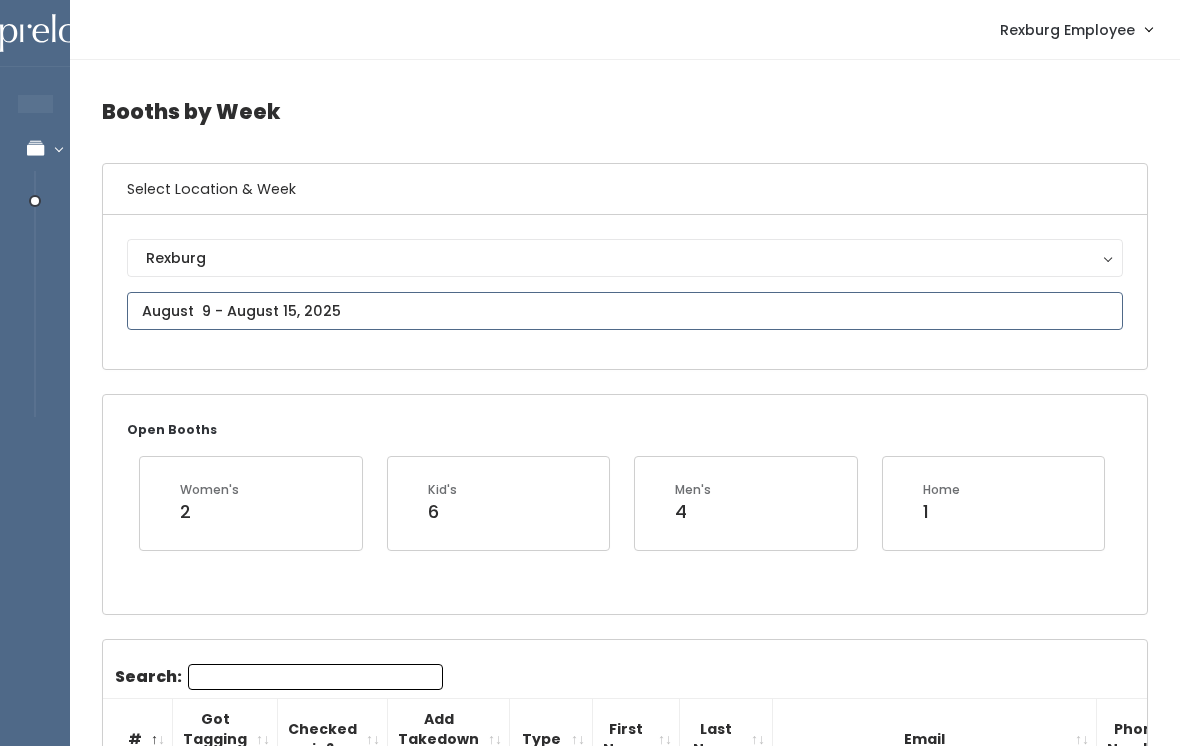 type on "August 2 to August 8" 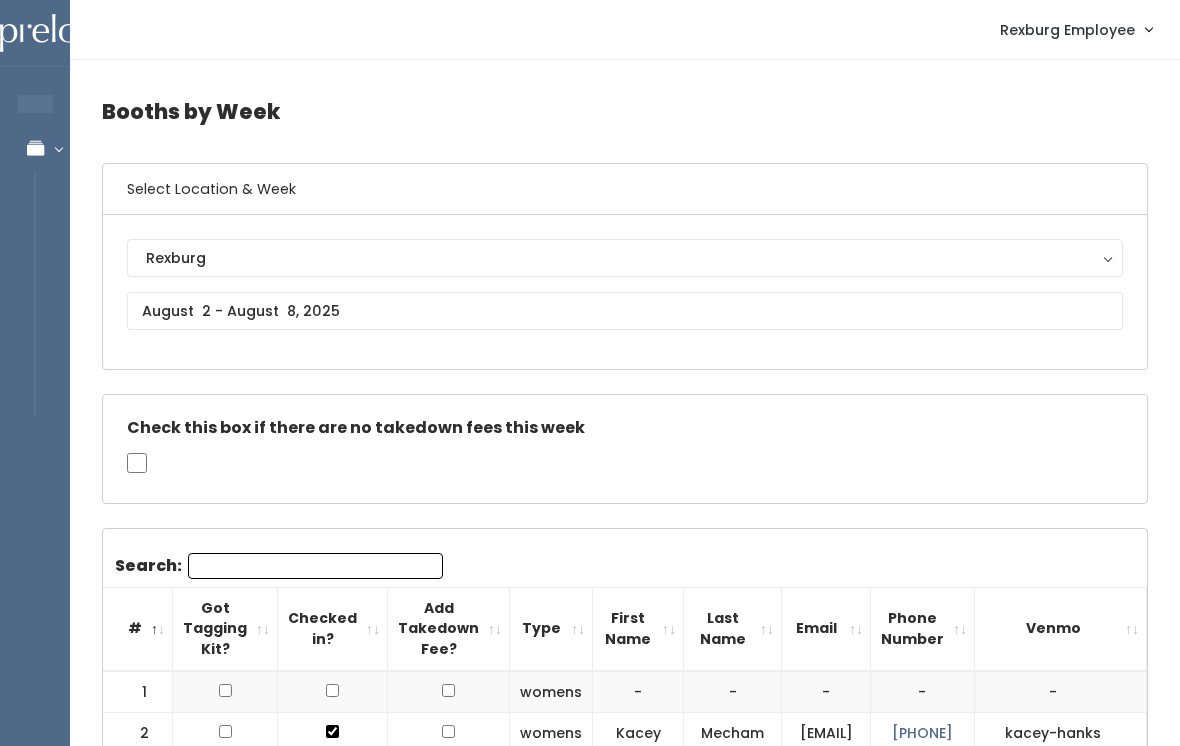 scroll, scrollTop: 0, scrollLeft: 0, axis: both 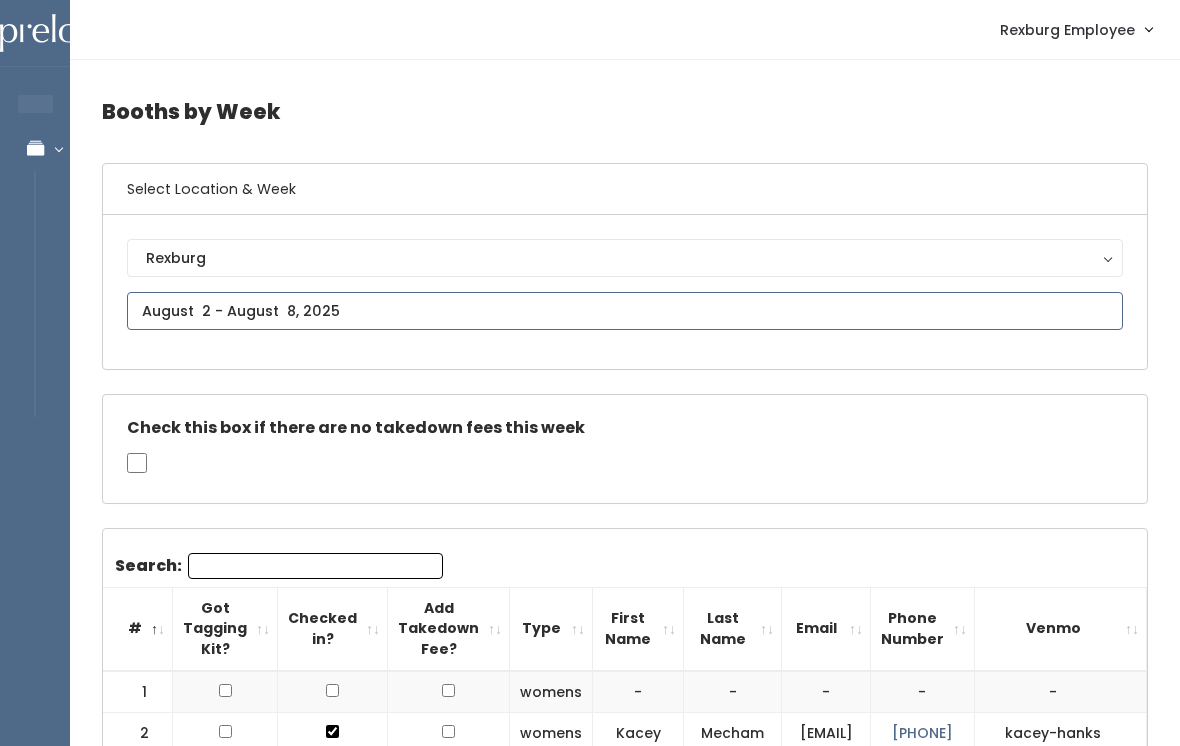 click at bounding box center (625, 311) 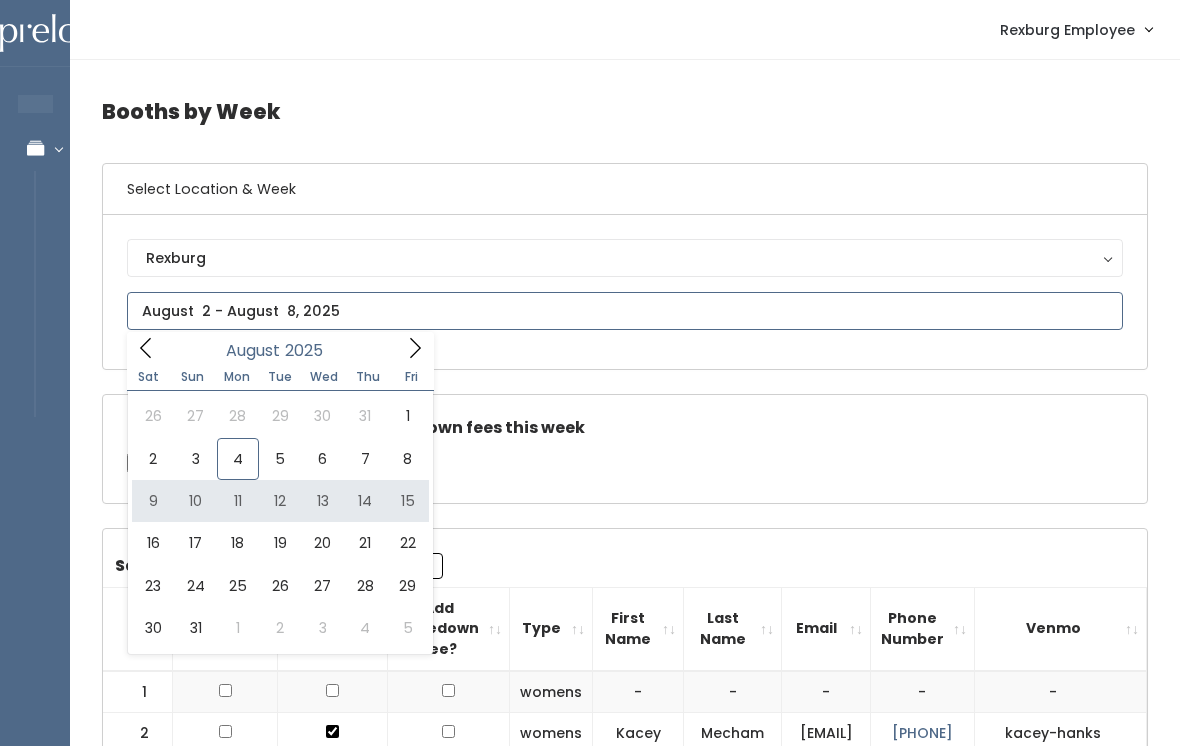 type on "August 9 to August 15" 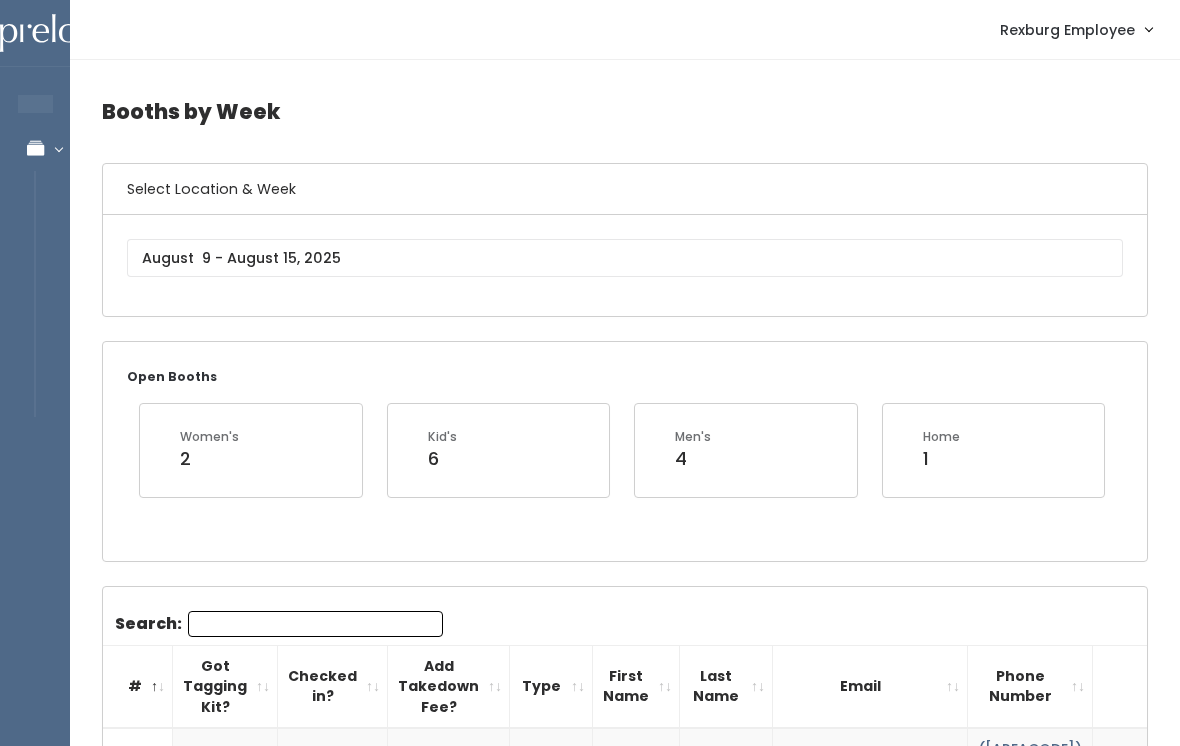 scroll, scrollTop: 0, scrollLeft: 0, axis: both 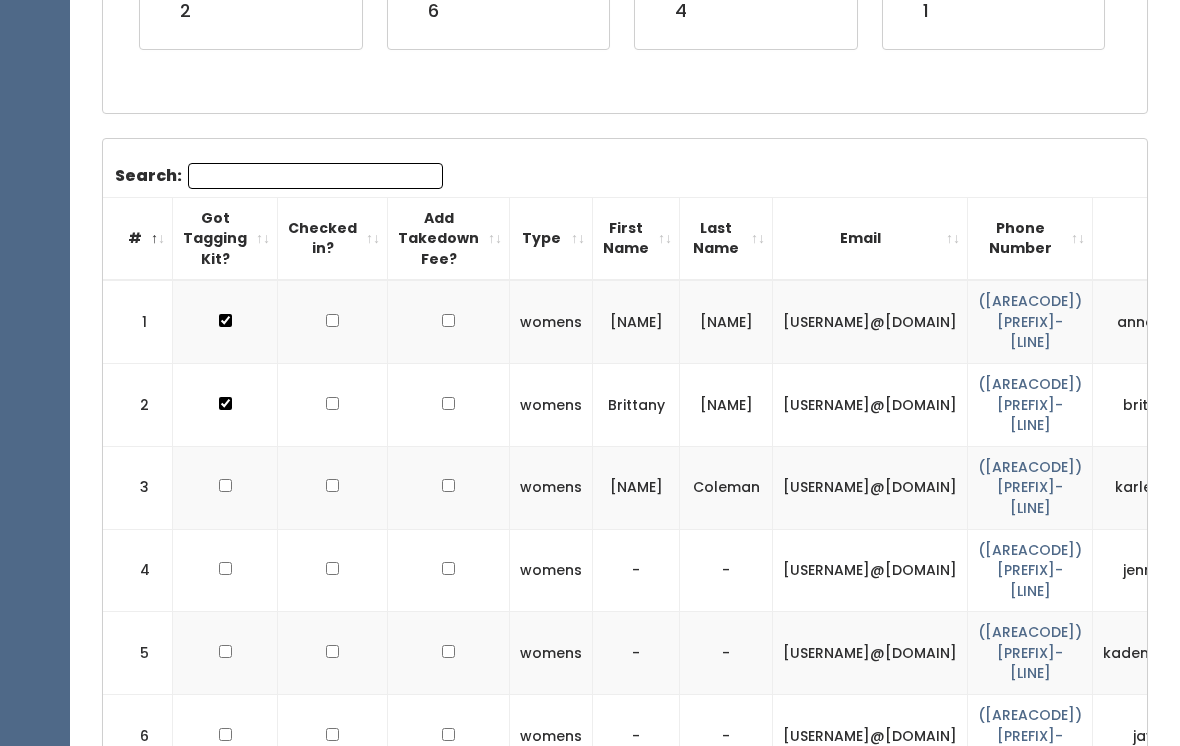 click on "Search:" at bounding box center [315, 176] 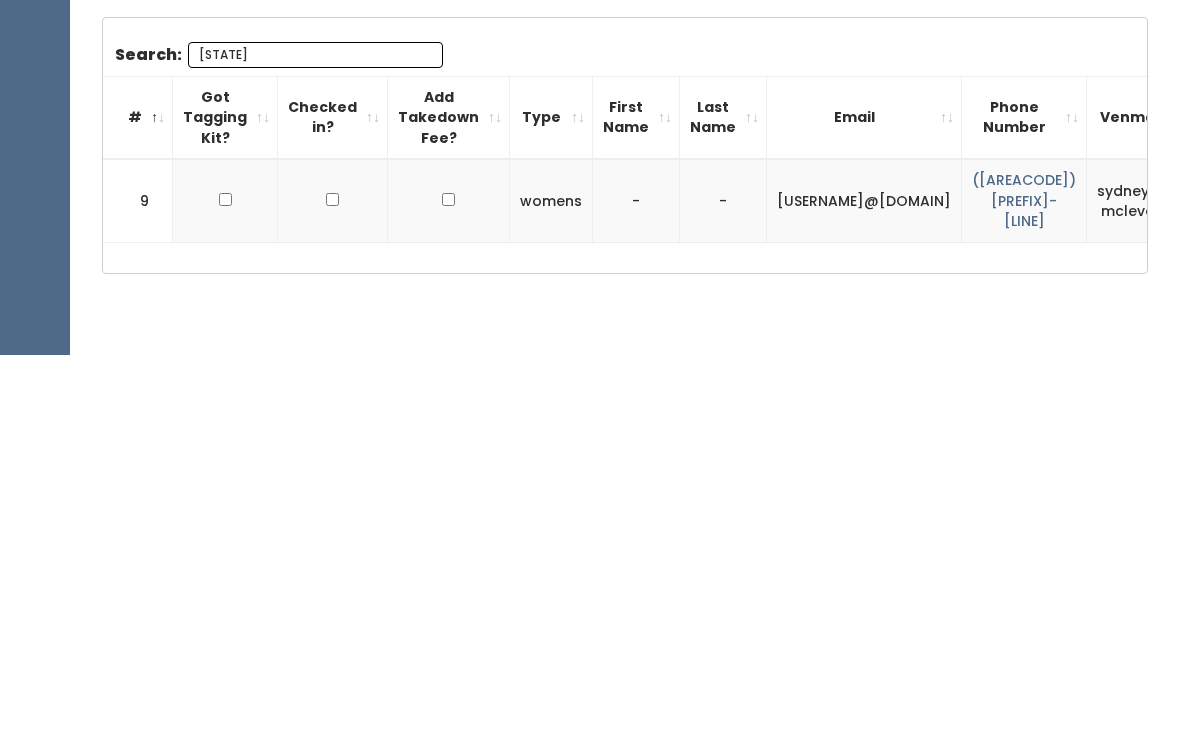 scroll, scrollTop: 231, scrollLeft: 0, axis: vertical 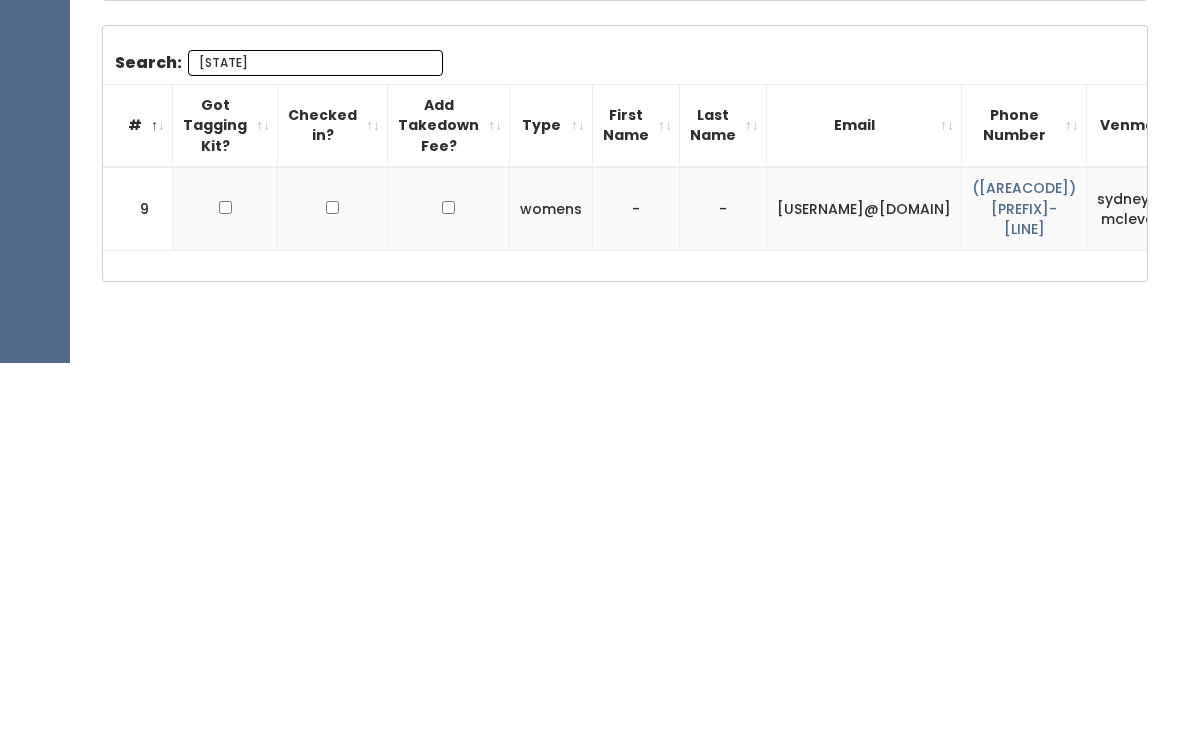 type on "S" 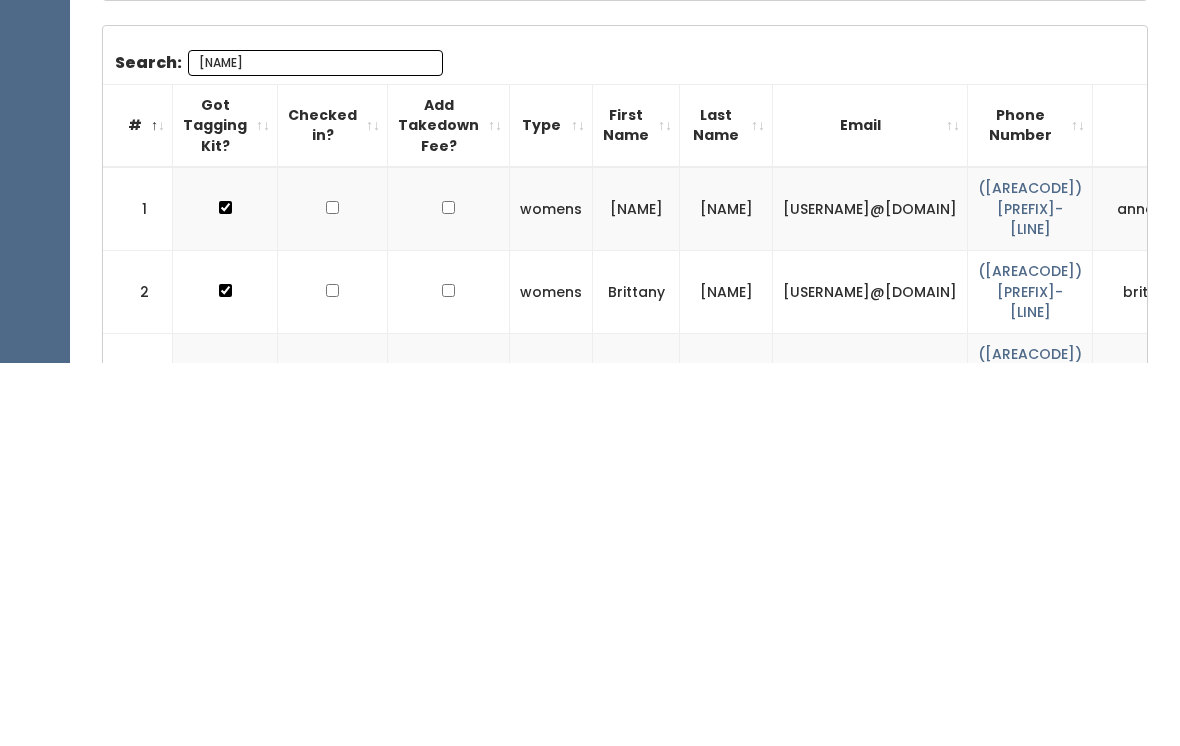 type 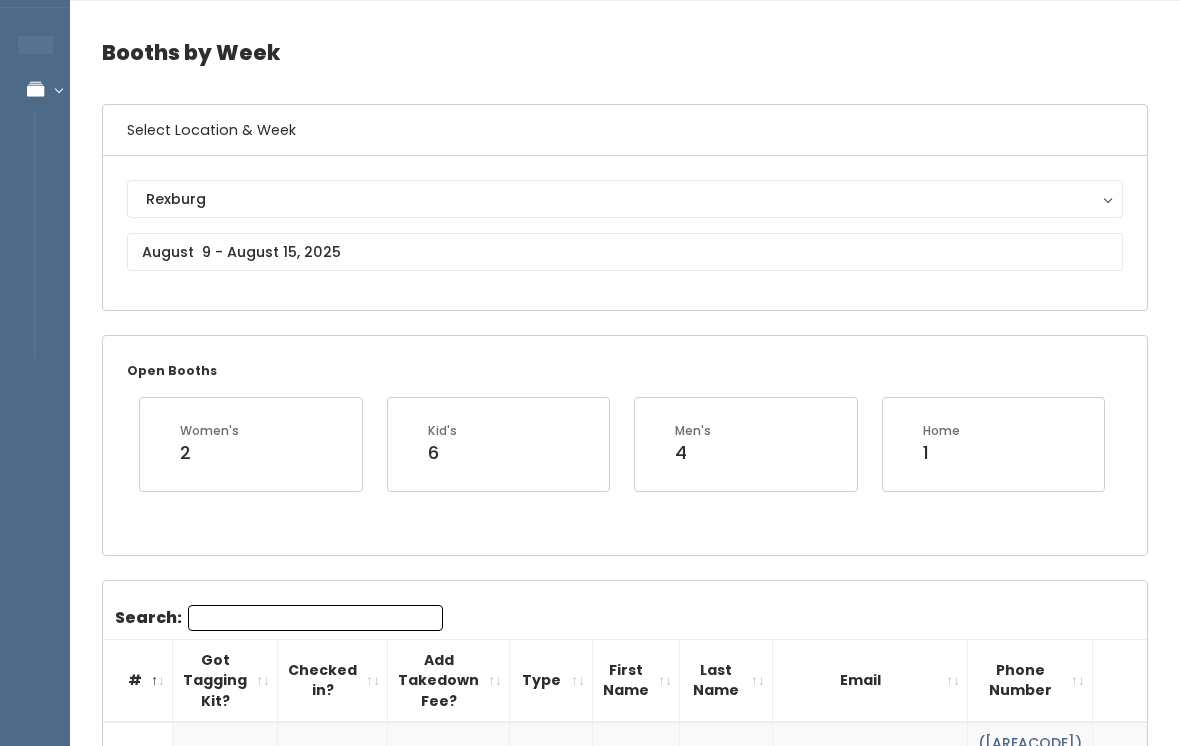 scroll, scrollTop: 0, scrollLeft: 0, axis: both 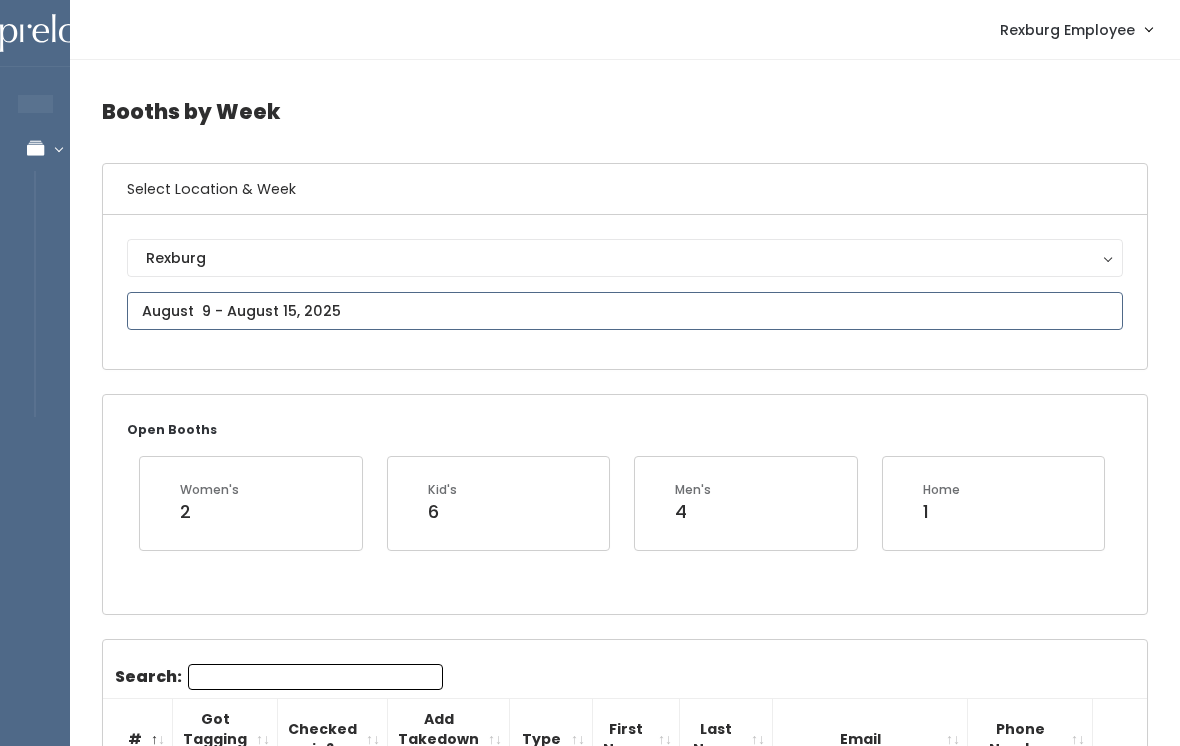 click at bounding box center (625, 311) 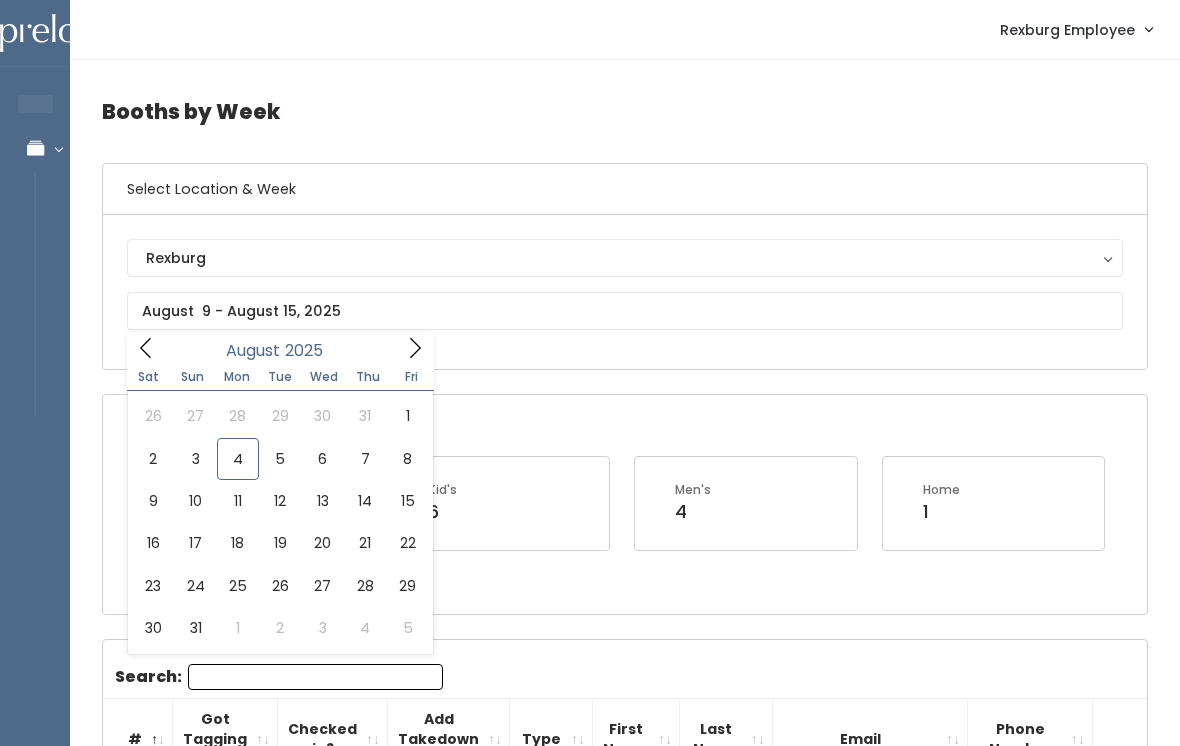 click on "Men's
4" at bounding box center (746, 515) 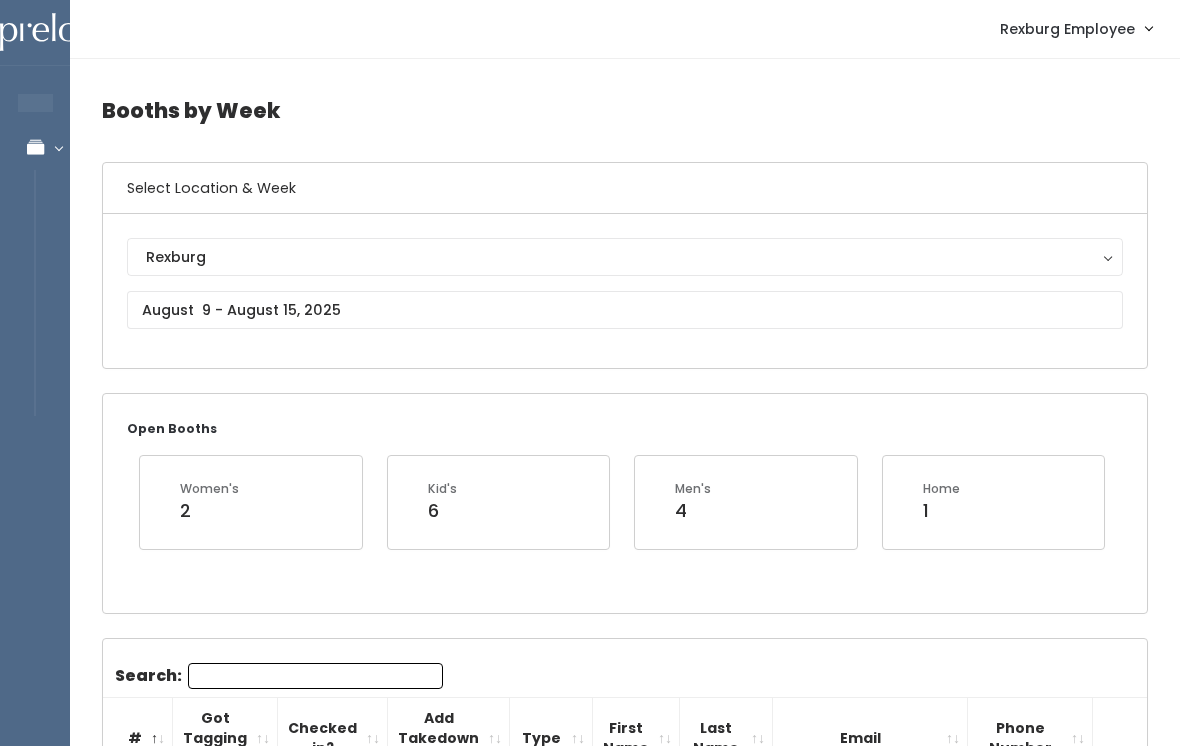scroll, scrollTop: 0, scrollLeft: 0, axis: both 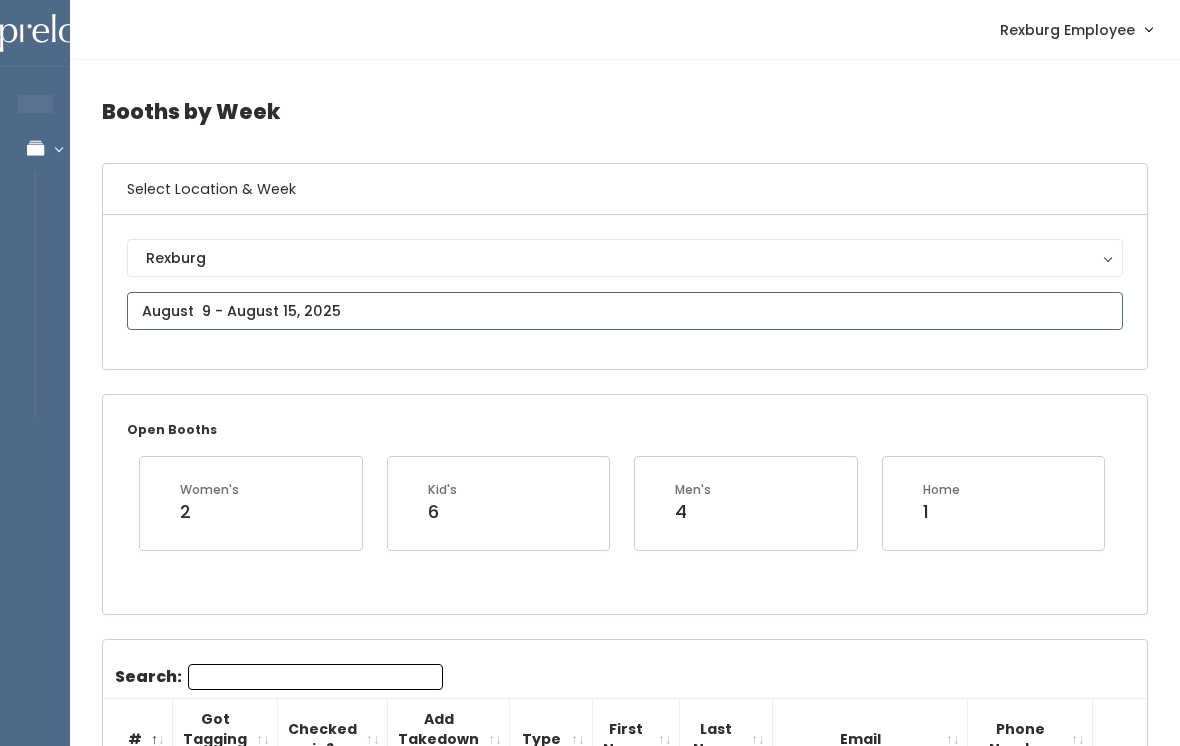 click at bounding box center [625, 311] 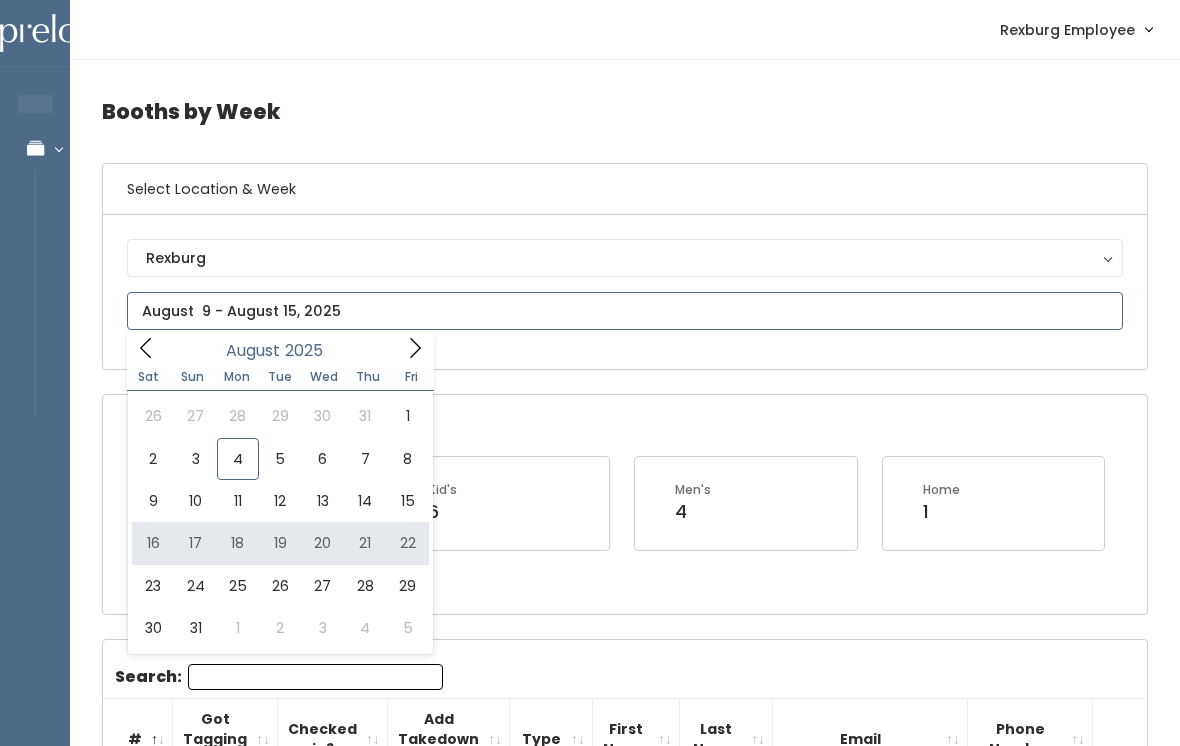 type on "August 16 to August 22" 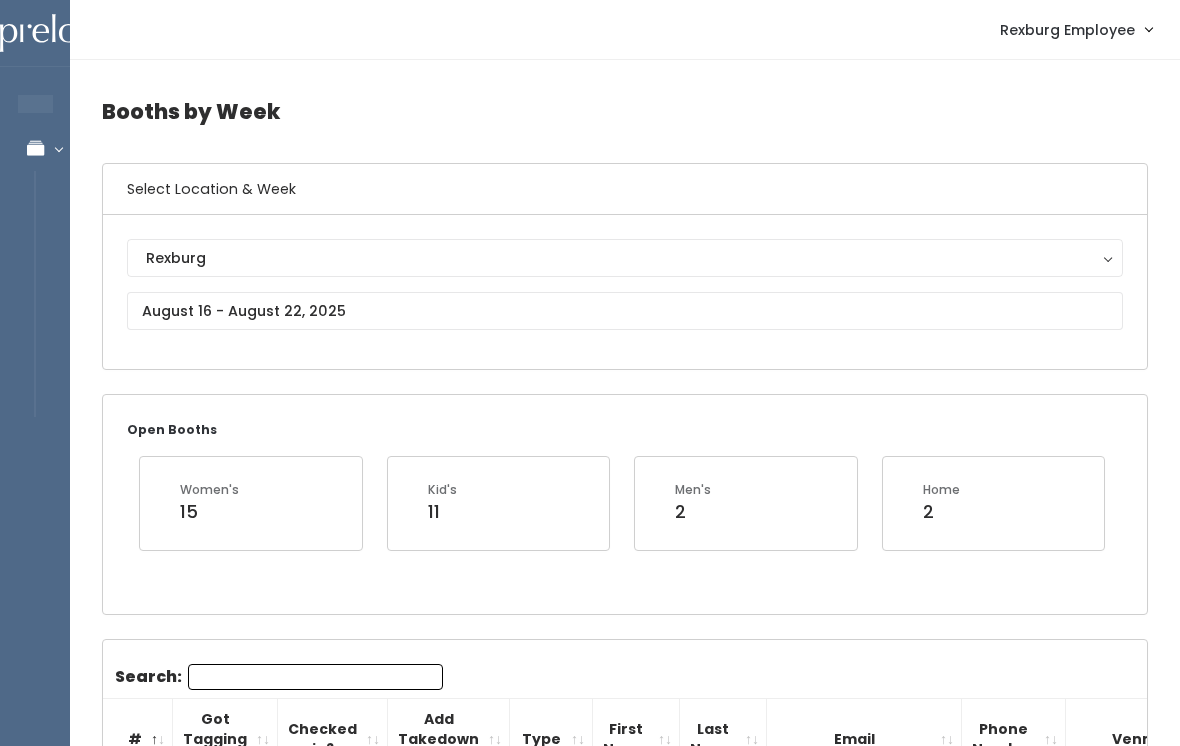 scroll, scrollTop: 0, scrollLeft: 0, axis: both 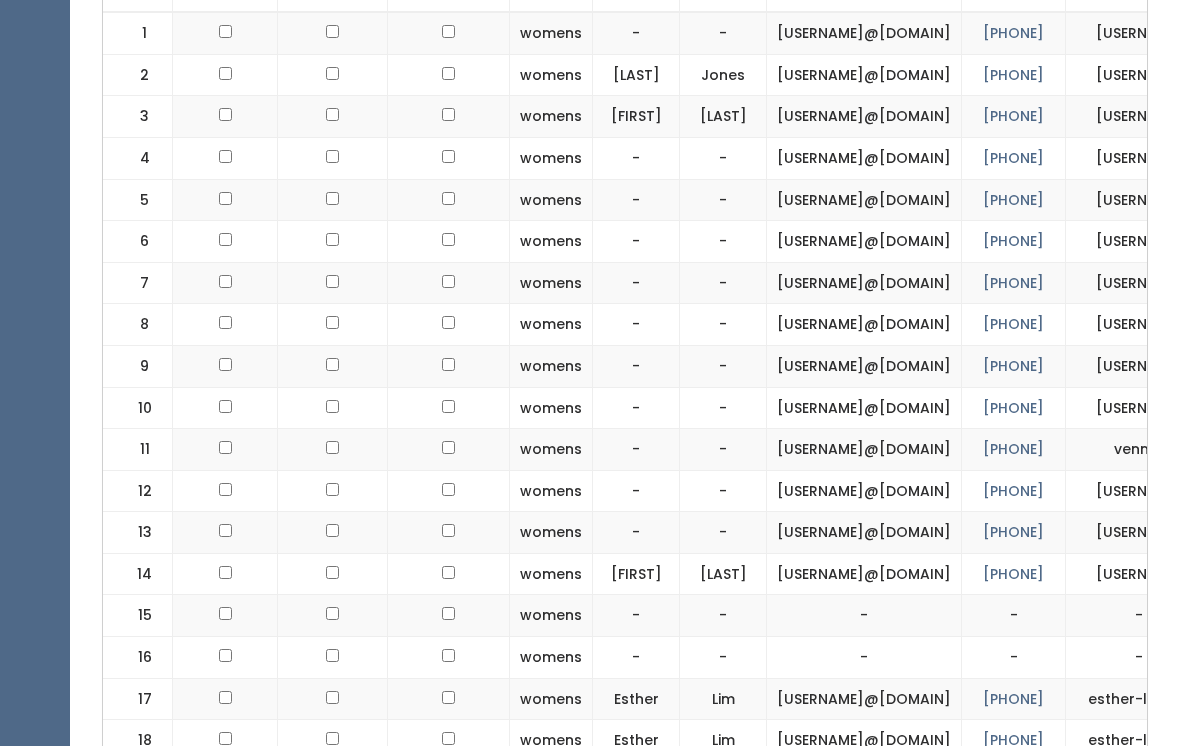 click on "Booths by Week
Select Location & Week
[CITY]
[CITY]
Open Booths
Women's
15
Kid's
11
Men's
2
Home  2" at bounding box center [625, 886] 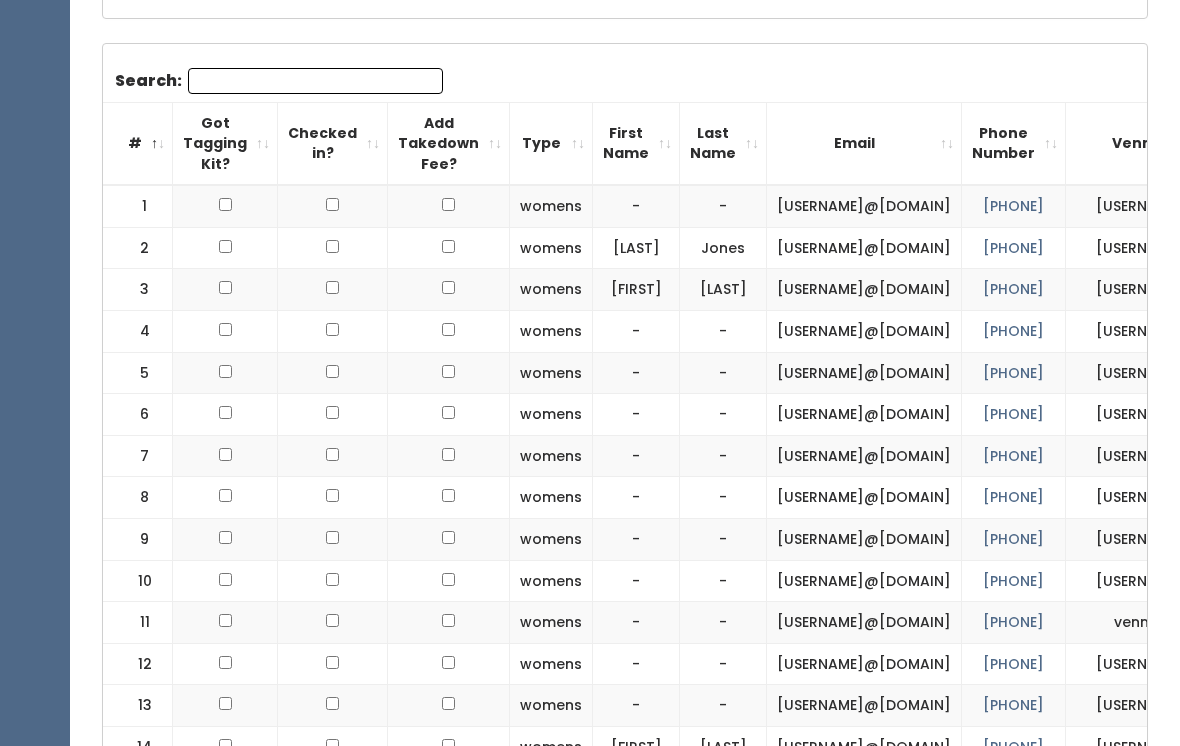scroll, scrollTop: 0, scrollLeft: 0, axis: both 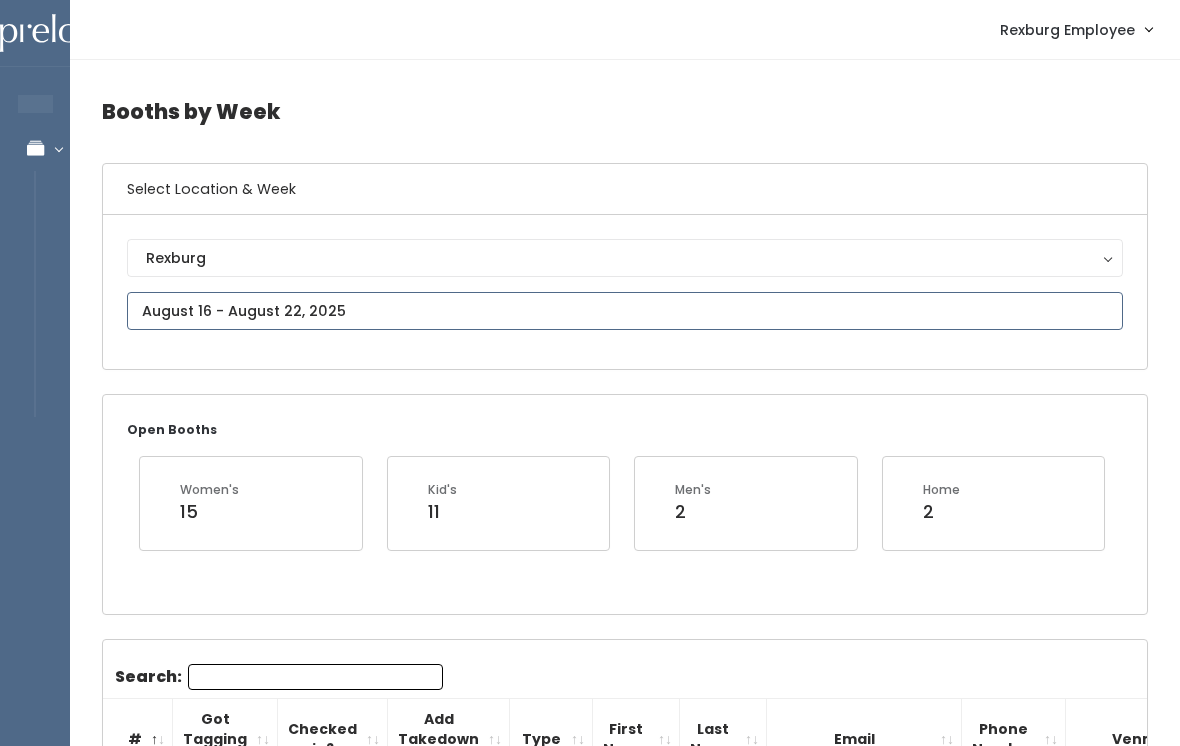 click at bounding box center [625, 311] 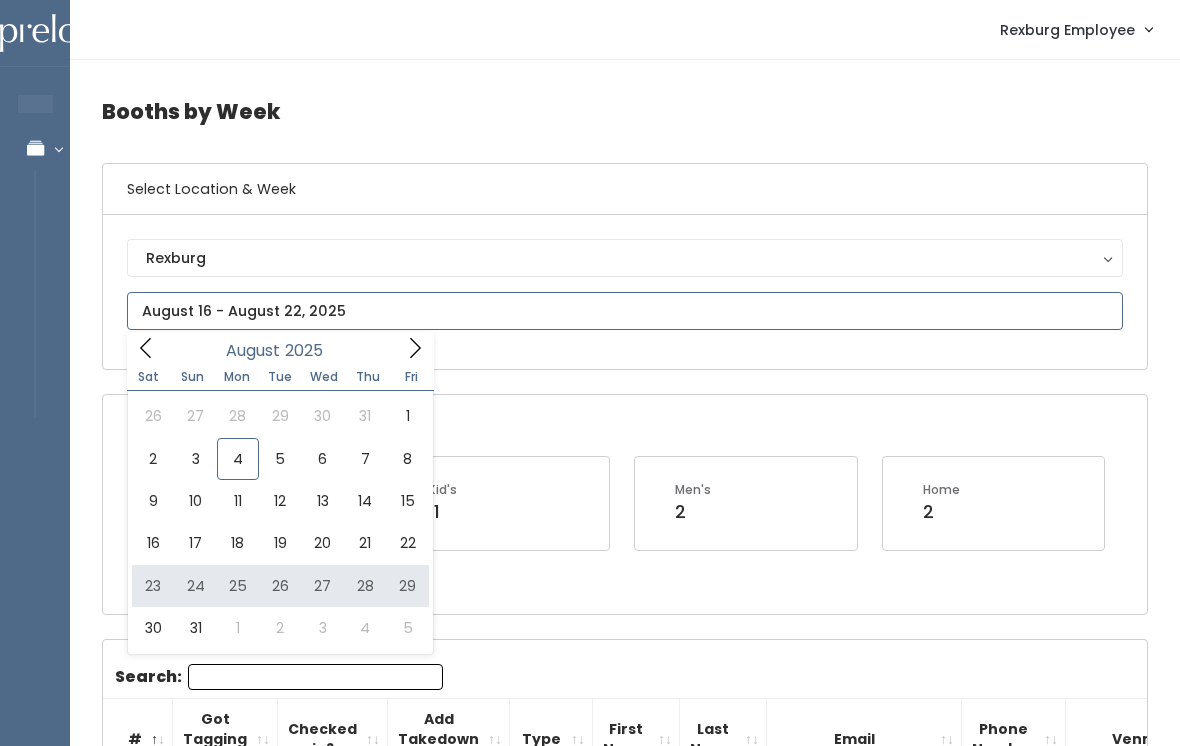 type on "August 23 to August 29" 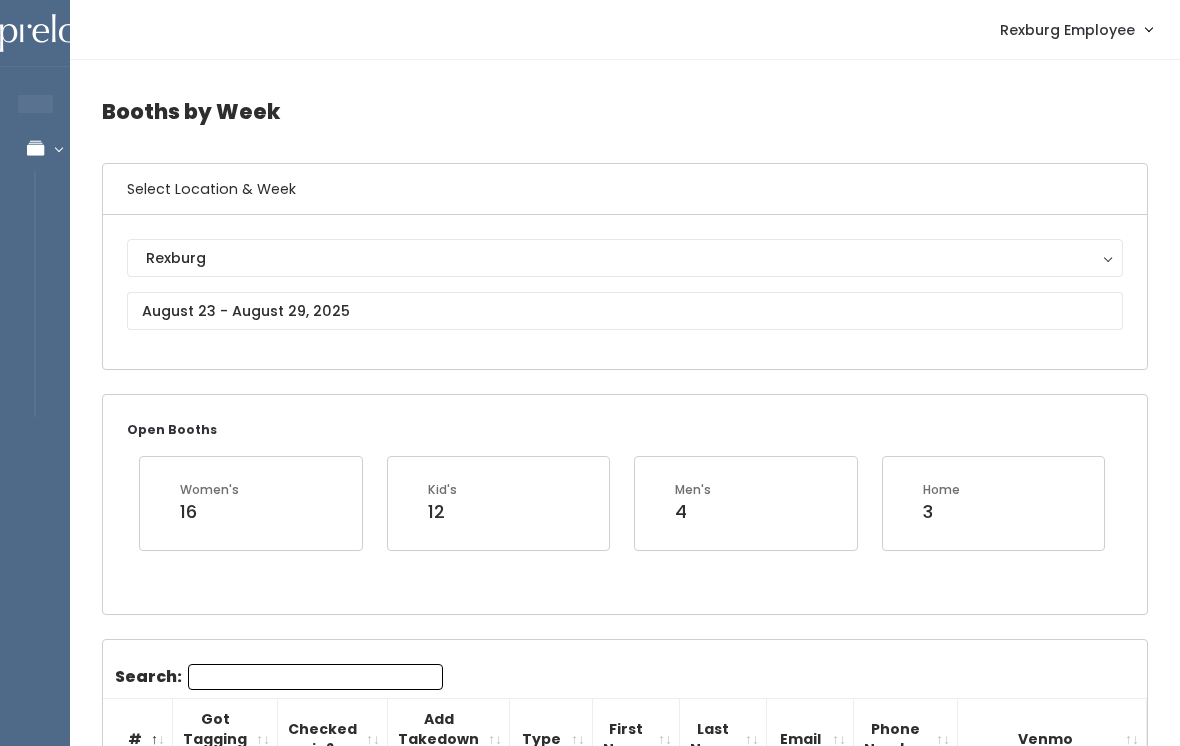 scroll, scrollTop: 0, scrollLeft: 0, axis: both 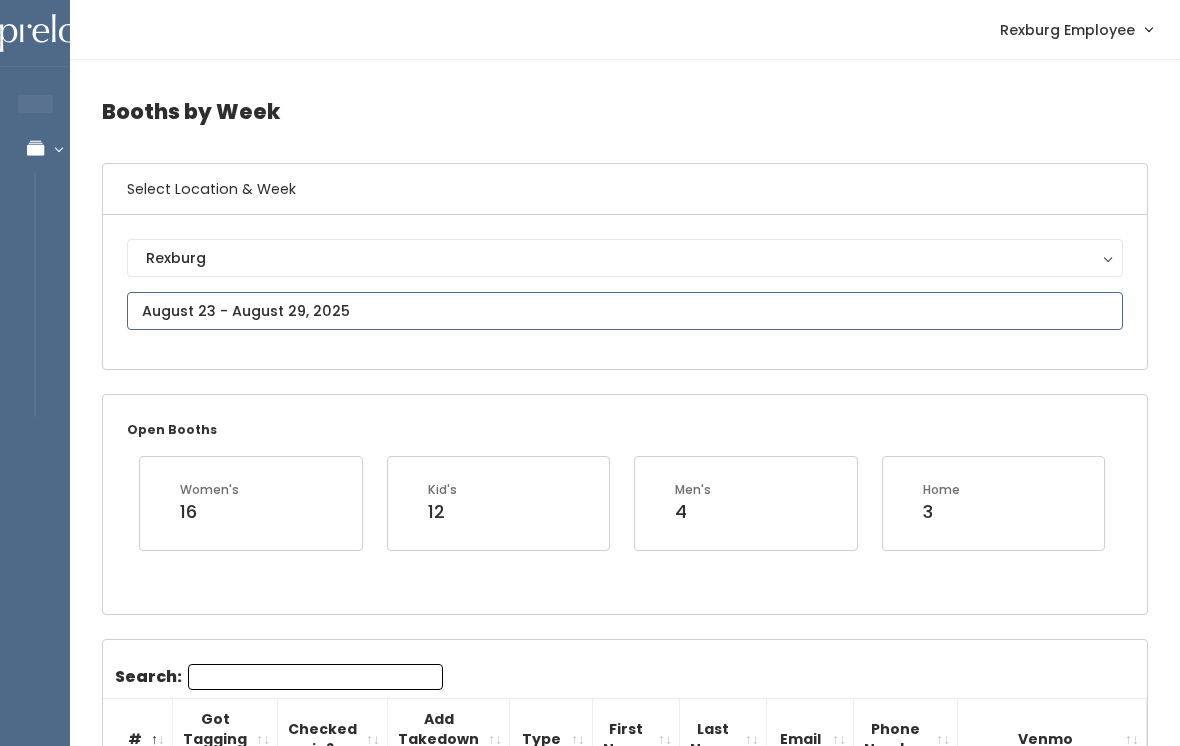 click on "EMPLOYEES
Manage Bookings
Booths by Week
All Bookings
Bookings with Booths
Booth Discounts
Seller Check-in
Rexburg Employee
Admin Home
My bookings
Account settings" at bounding box center (590, 1661) 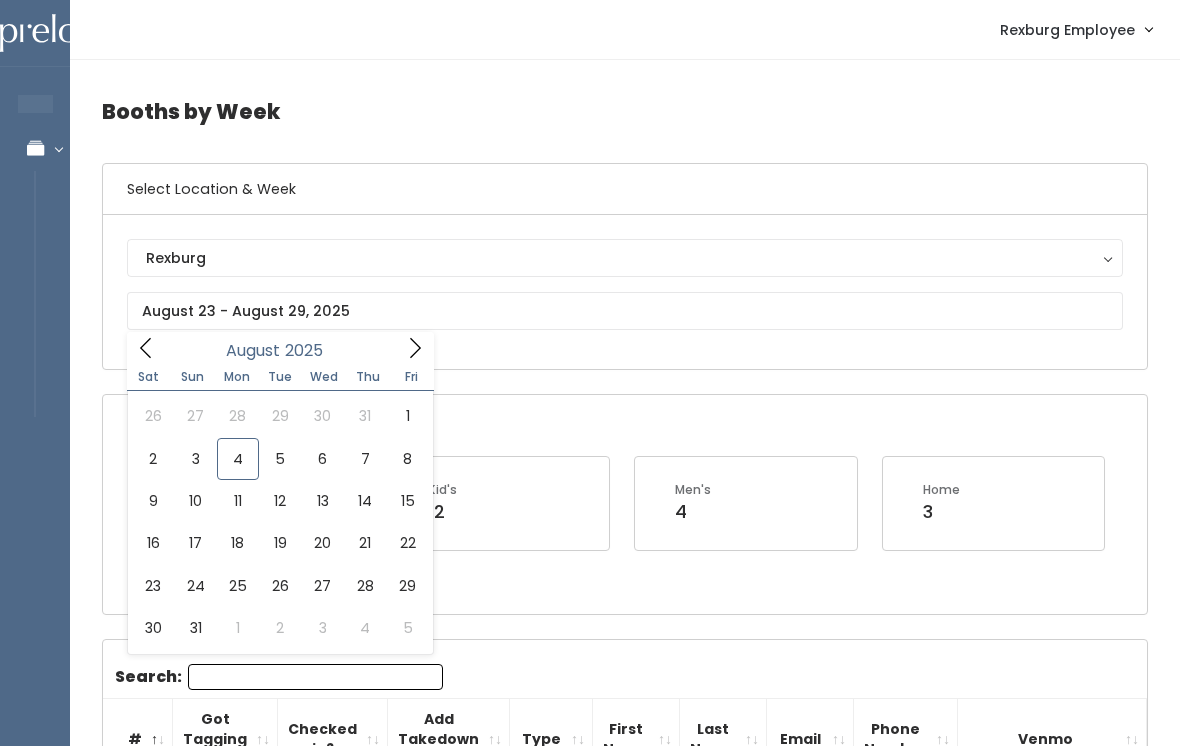 click on "Open Booths
Women's
16
Kid's
12
Men's
4
Home
3" at bounding box center [625, 504] 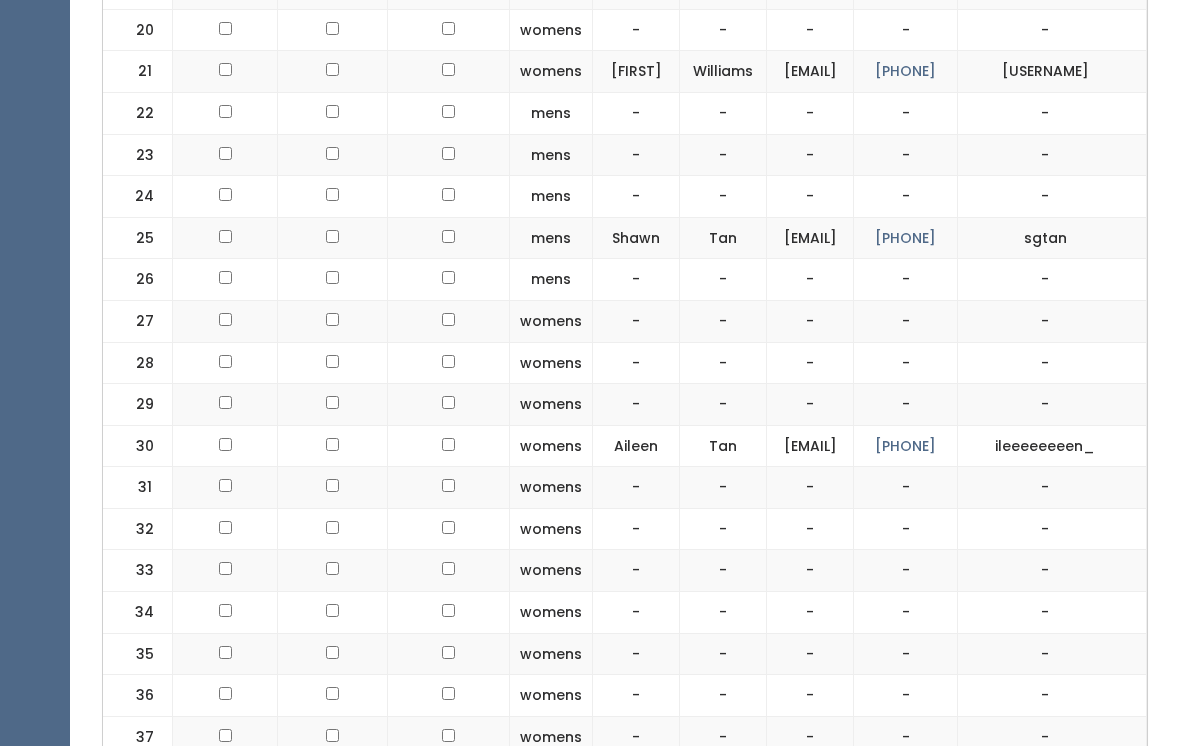 scroll, scrollTop: 1586, scrollLeft: 0, axis: vertical 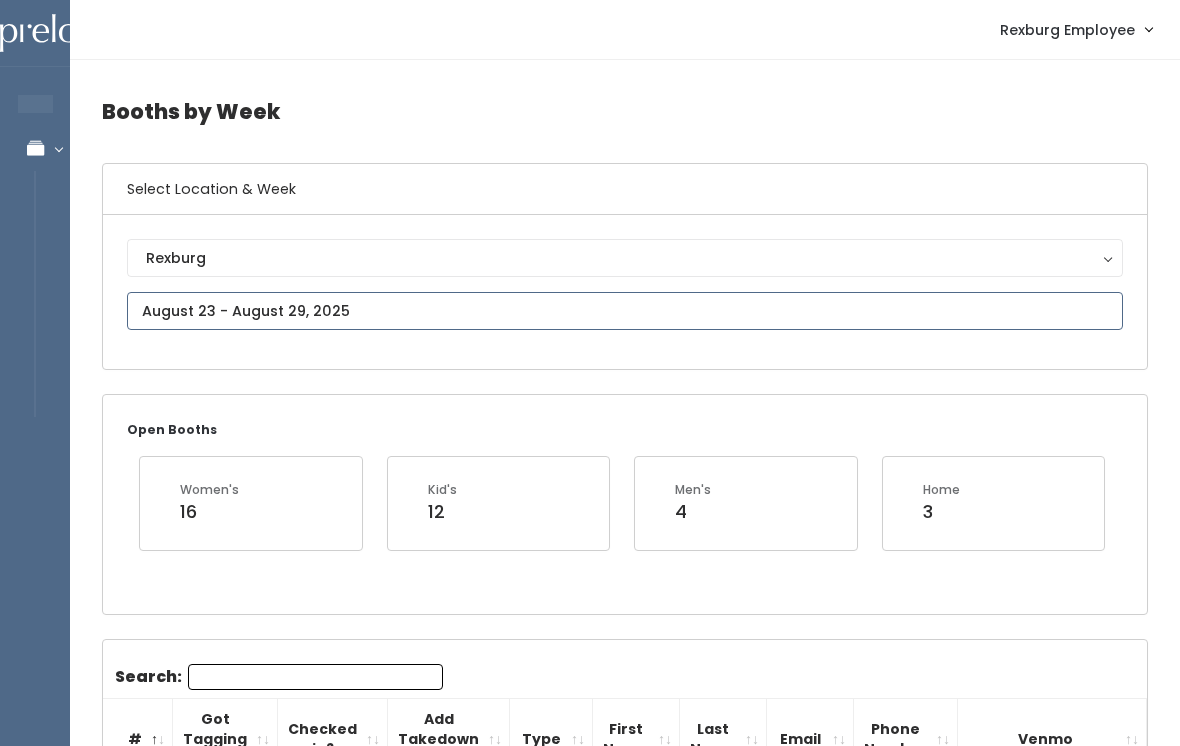 click at bounding box center (625, 311) 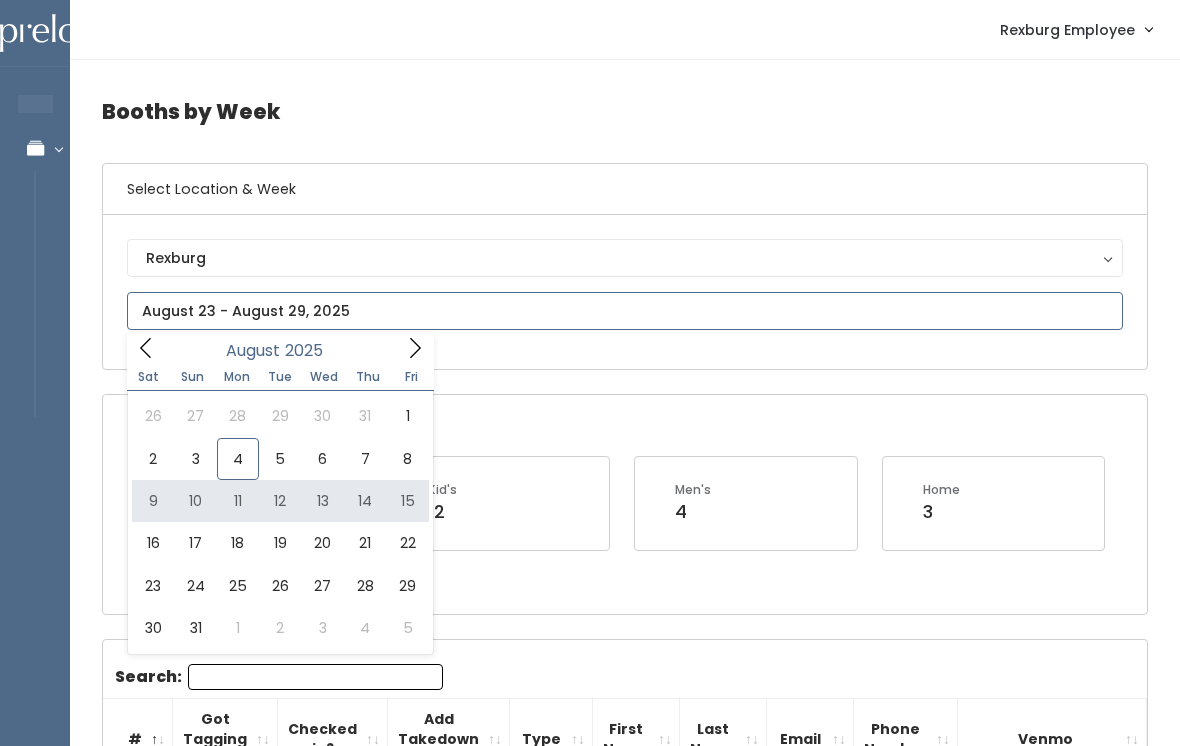 type on "[DATE] to [DATE]" 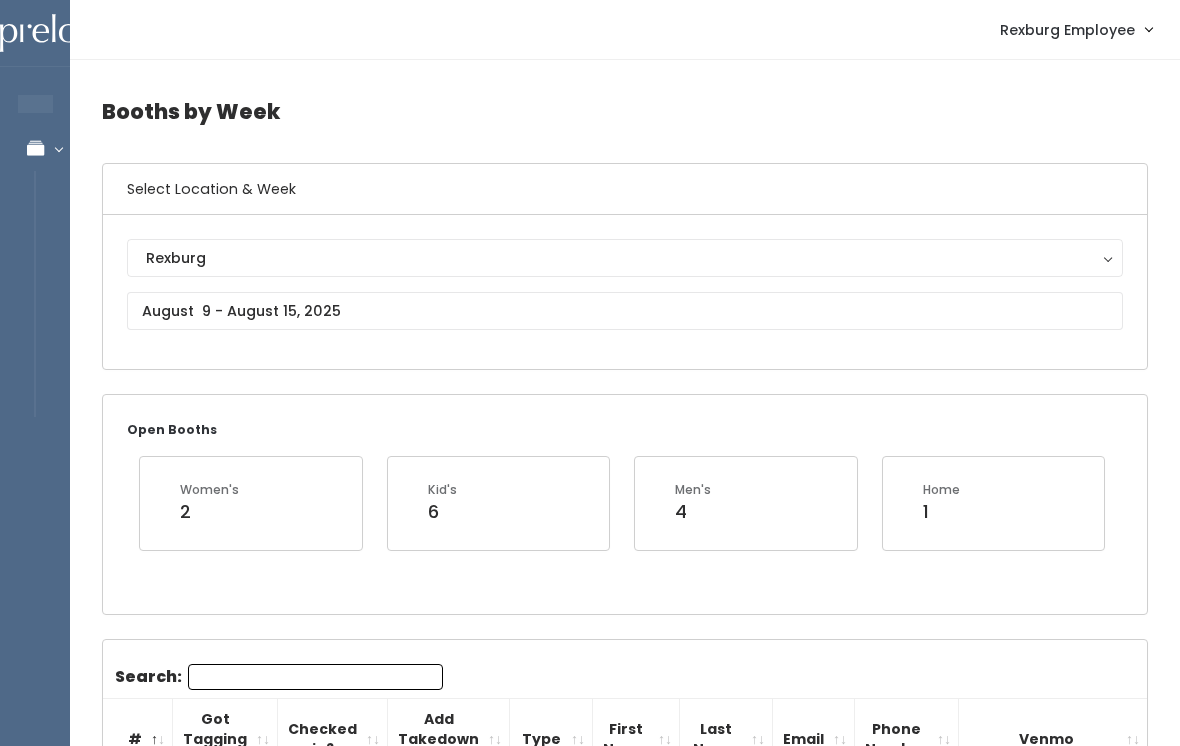 scroll, scrollTop: 1222, scrollLeft: 0, axis: vertical 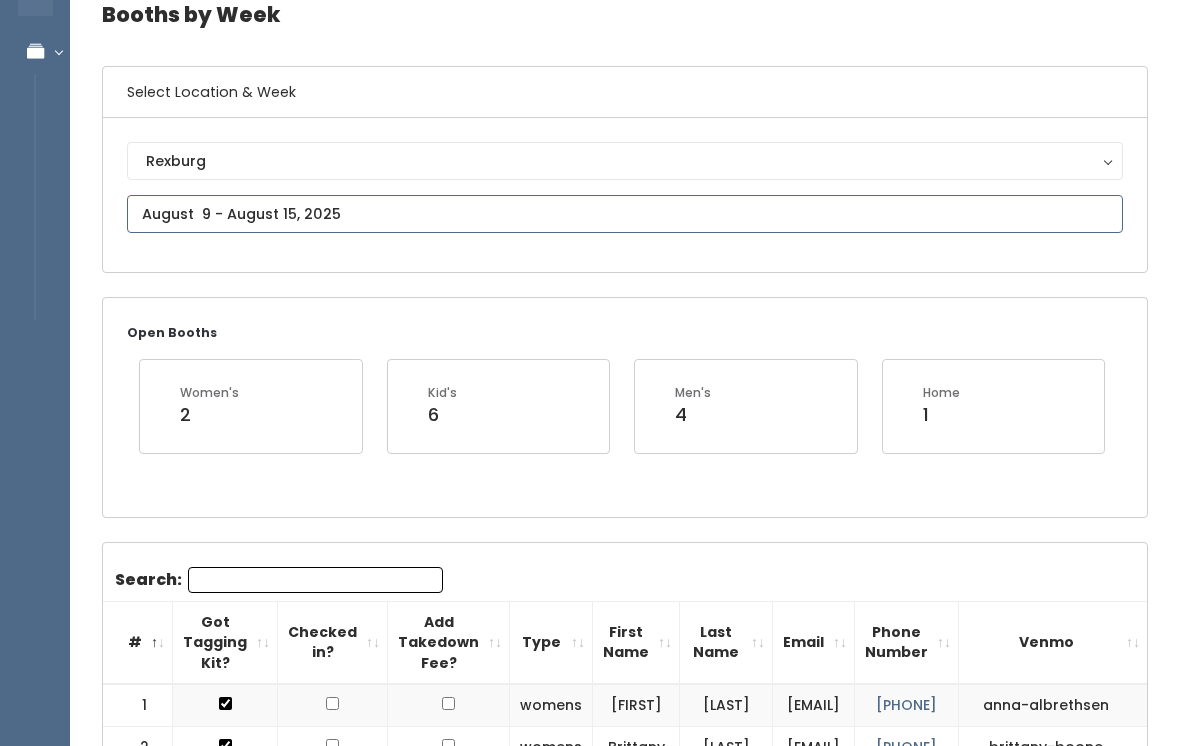 click at bounding box center (625, 215) 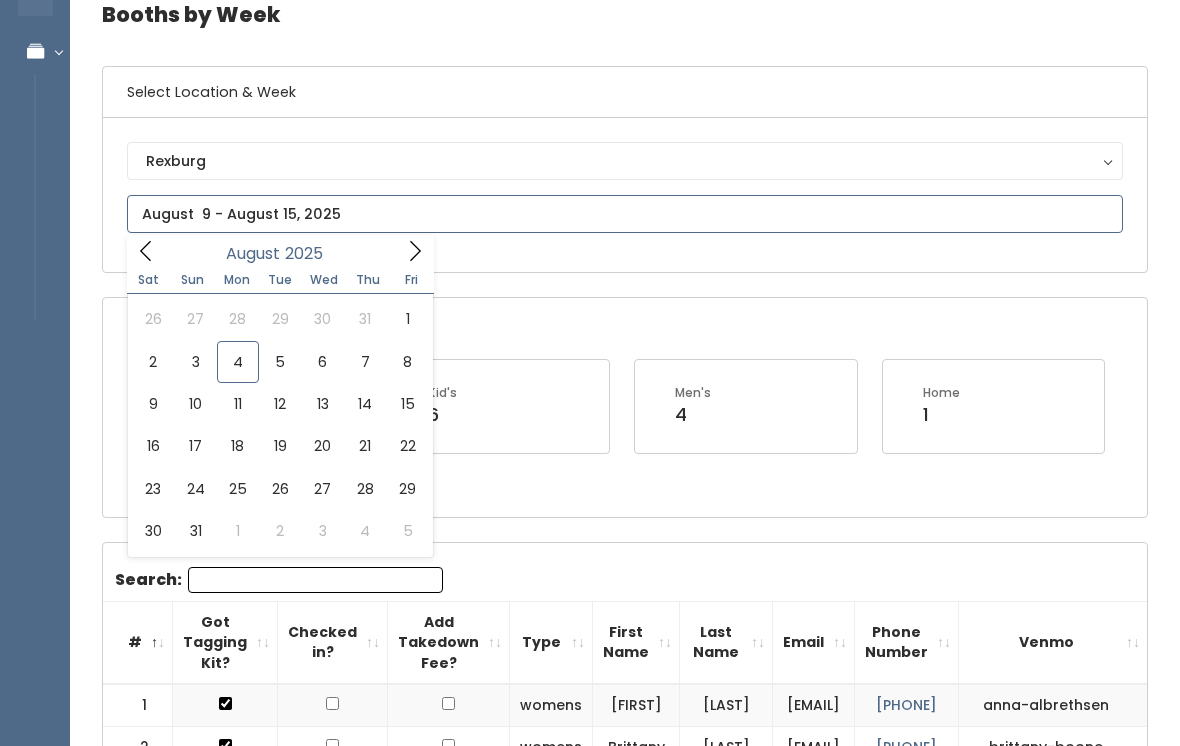 scroll, scrollTop: 97, scrollLeft: 0, axis: vertical 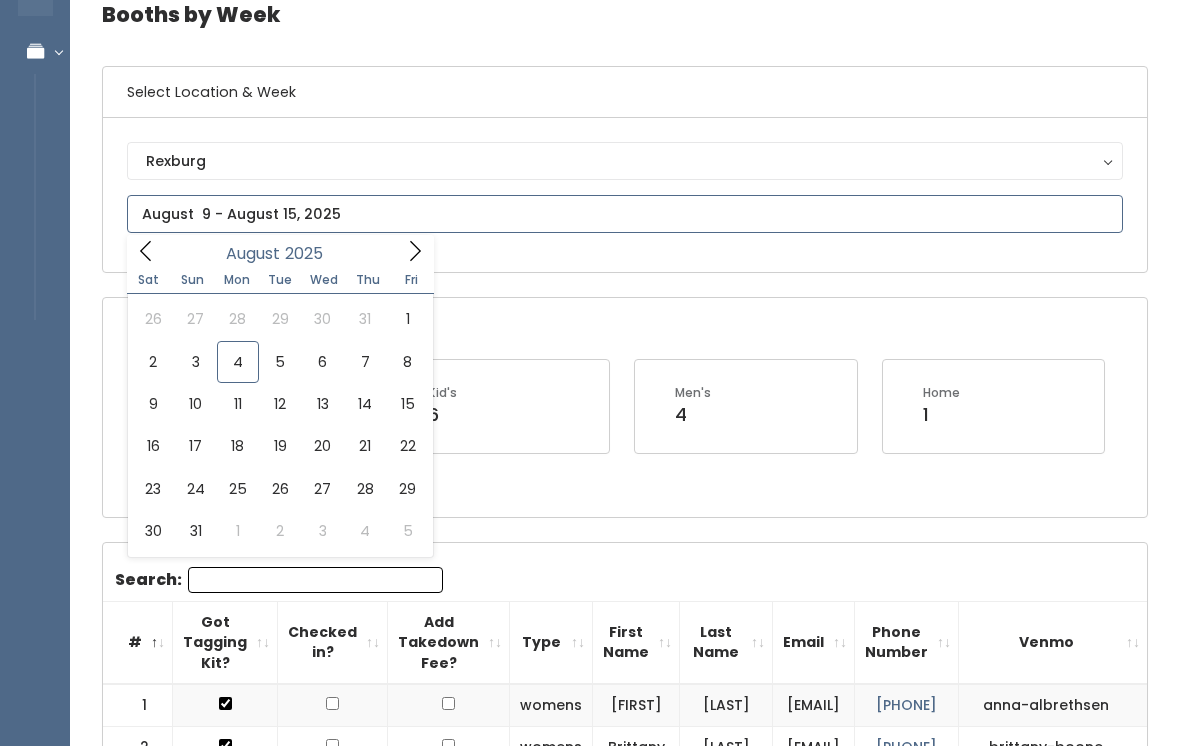 type on "August 16 to August 22" 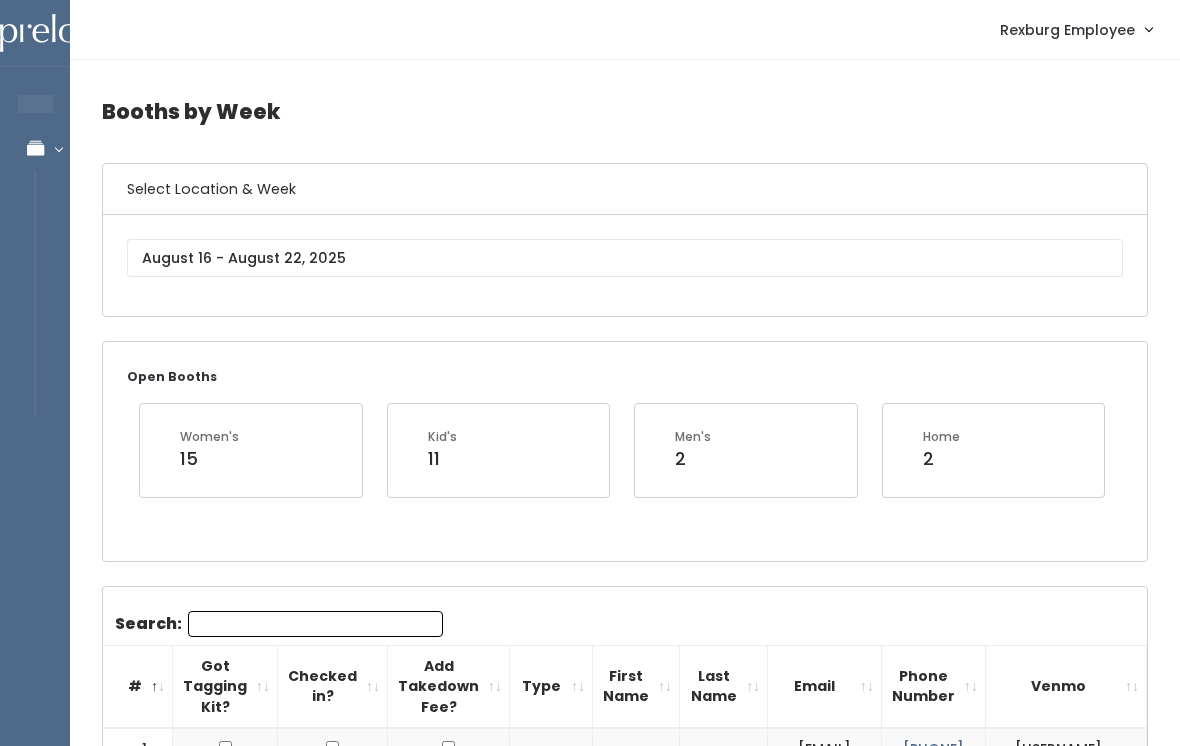 scroll, scrollTop: 0, scrollLeft: 0, axis: both 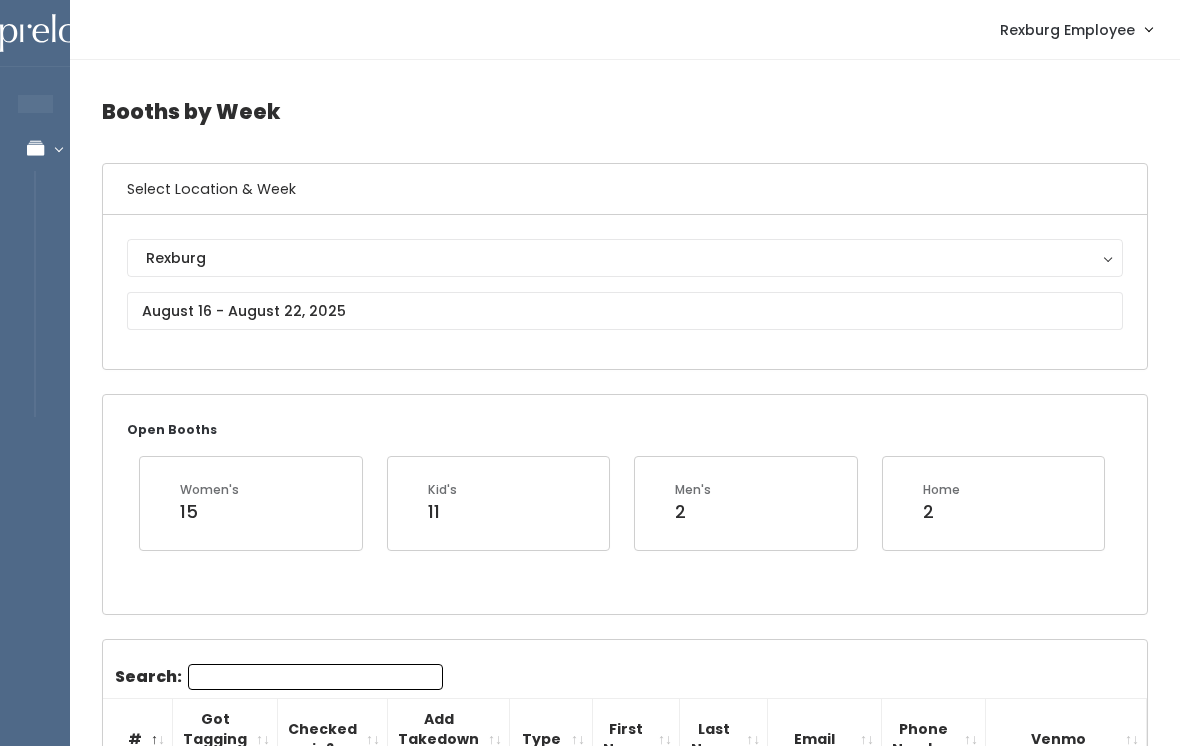 click on "[CITY]
[CITY]" at bounding box center [625, 292] 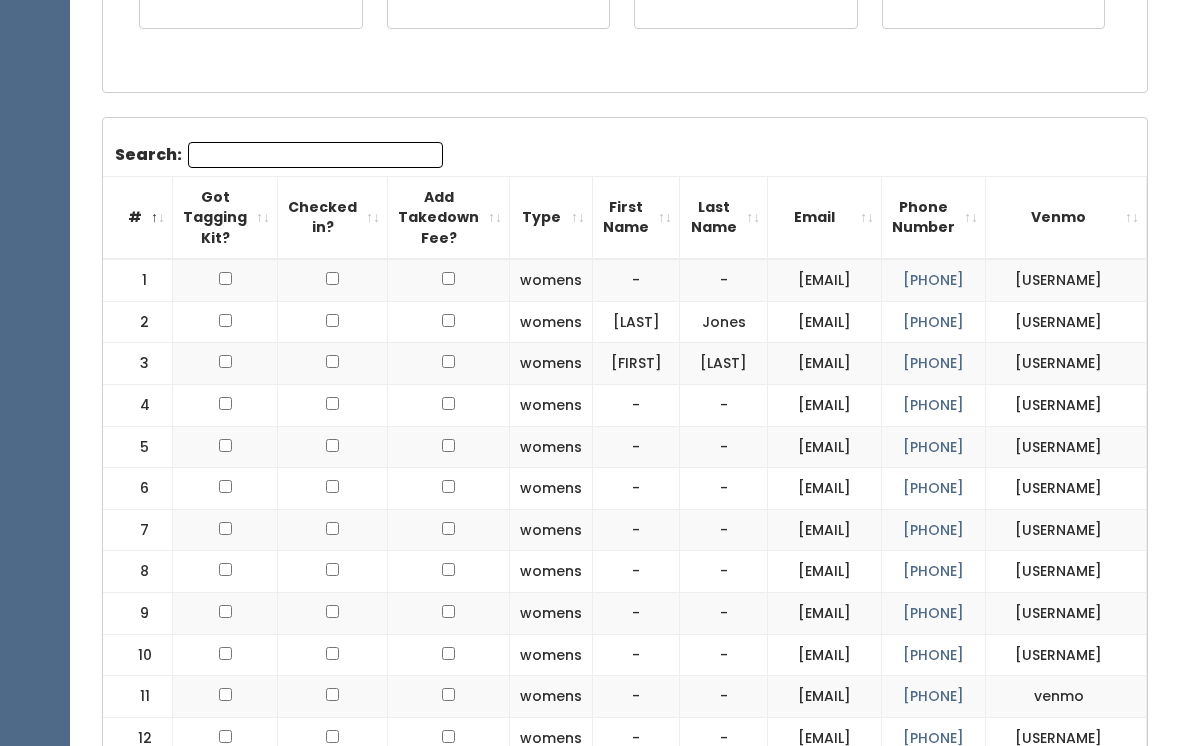 scroll, scrollTop: 25, scrollLeft: 0, axis: vertical 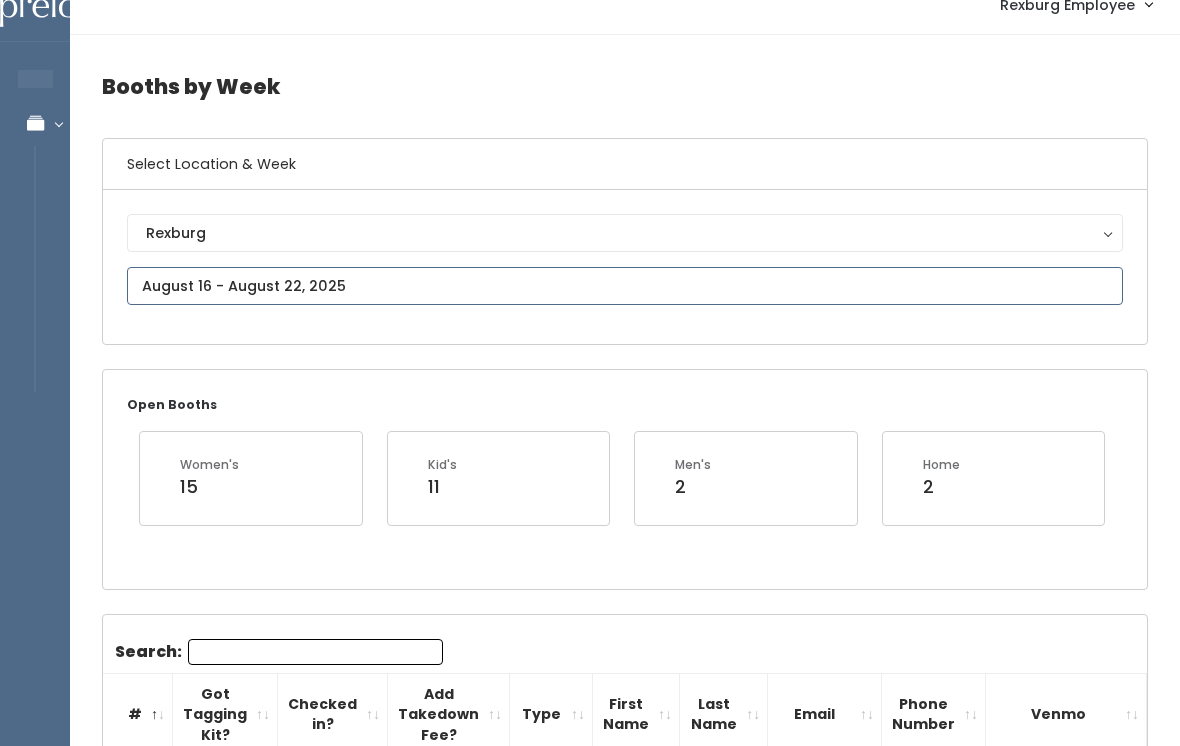 click at bounding box center (625, 286) 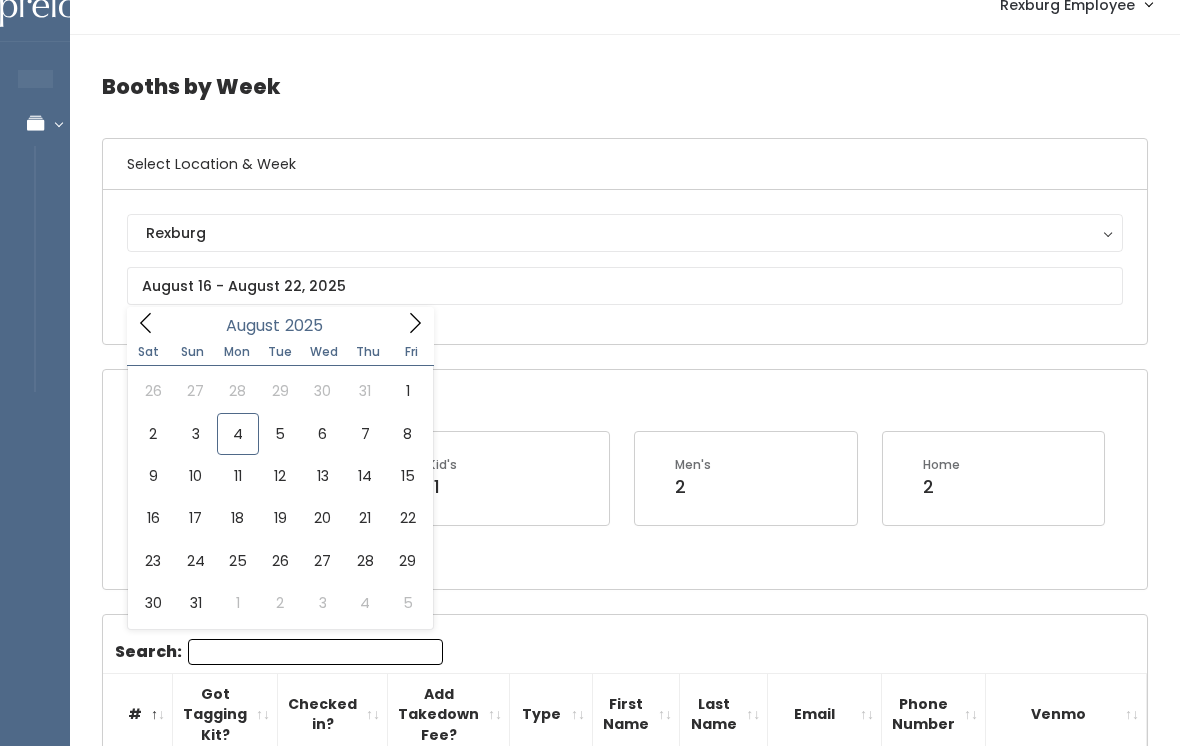 click on "Open Booths
Women's
15
Kid's
11
Men's
2
Home
2" at bounding box center (625, 479) 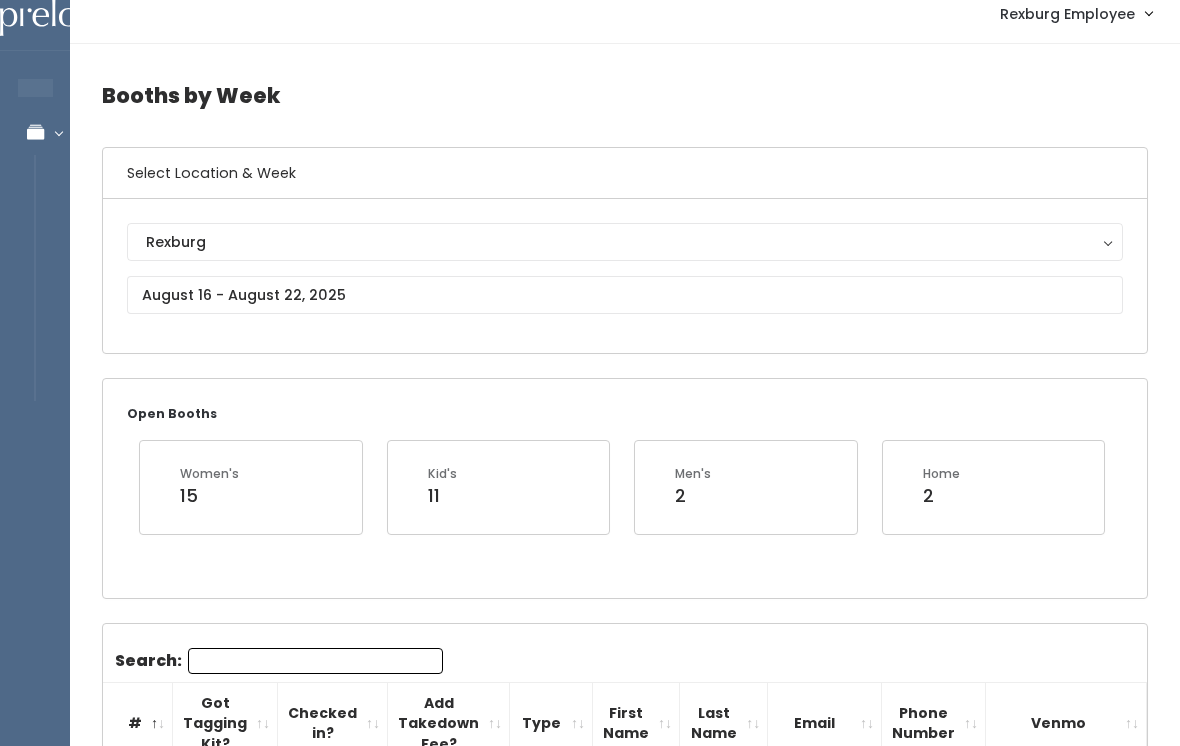 scroll, scrollTop: 0, scrollLeft: 0, axis: both 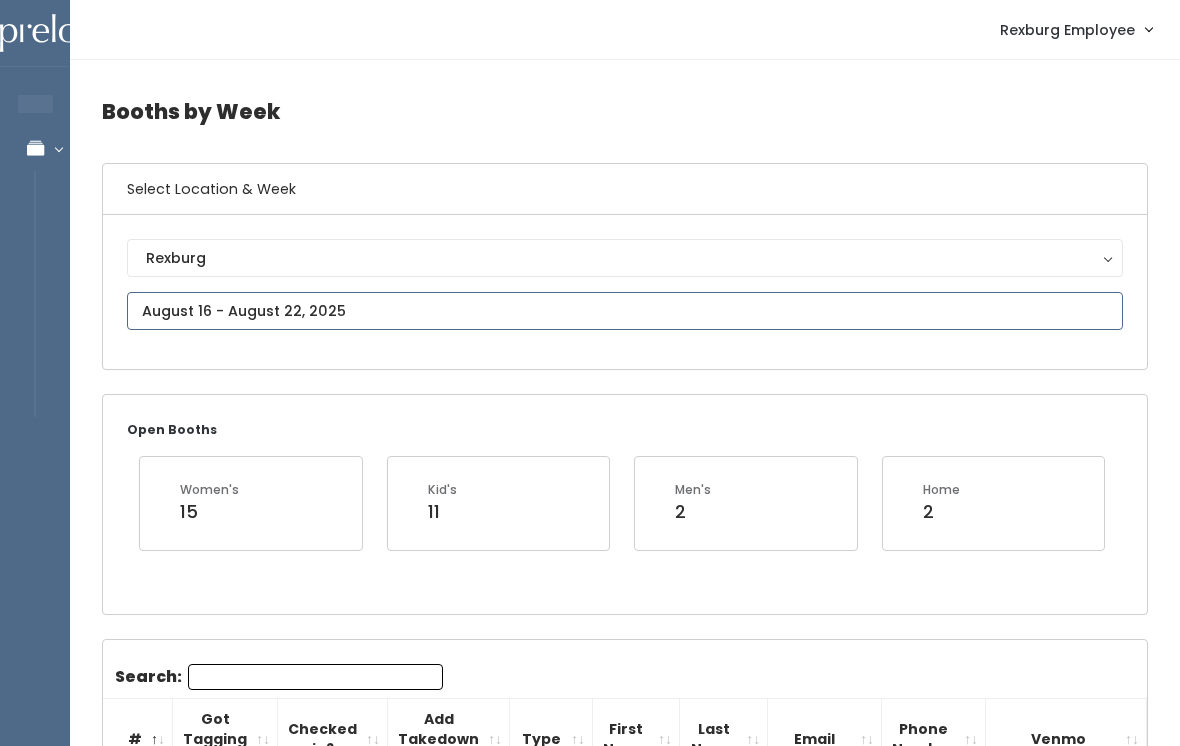 click on "EMPLOYEES
Manage Bookings
Booths by Week
All Bookings
Bookings with Booths
Booth Discounts
Seller Check-in
Rexburg Employee
Admin Home
My bookings
Account settings" at bounding box center [590, 1651] 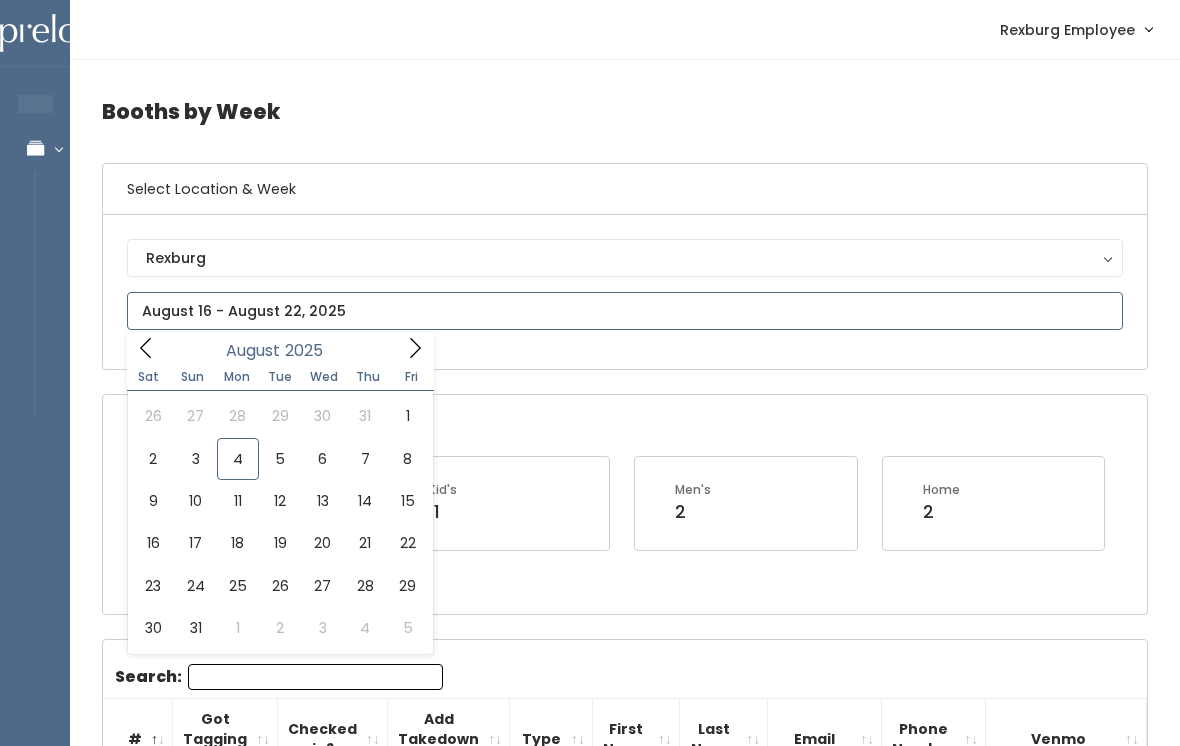 type on "August 23 to August 29" 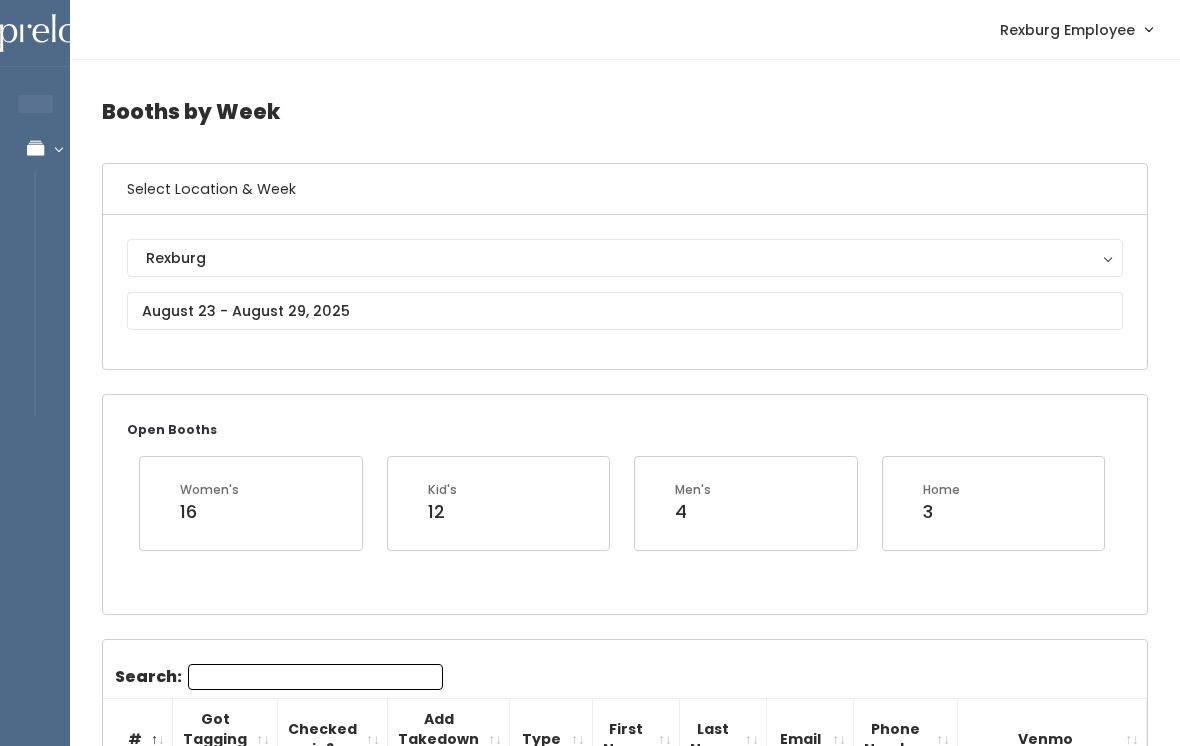 scroll, scrollTop: 49, scrollLeft: 0, axis: vertical 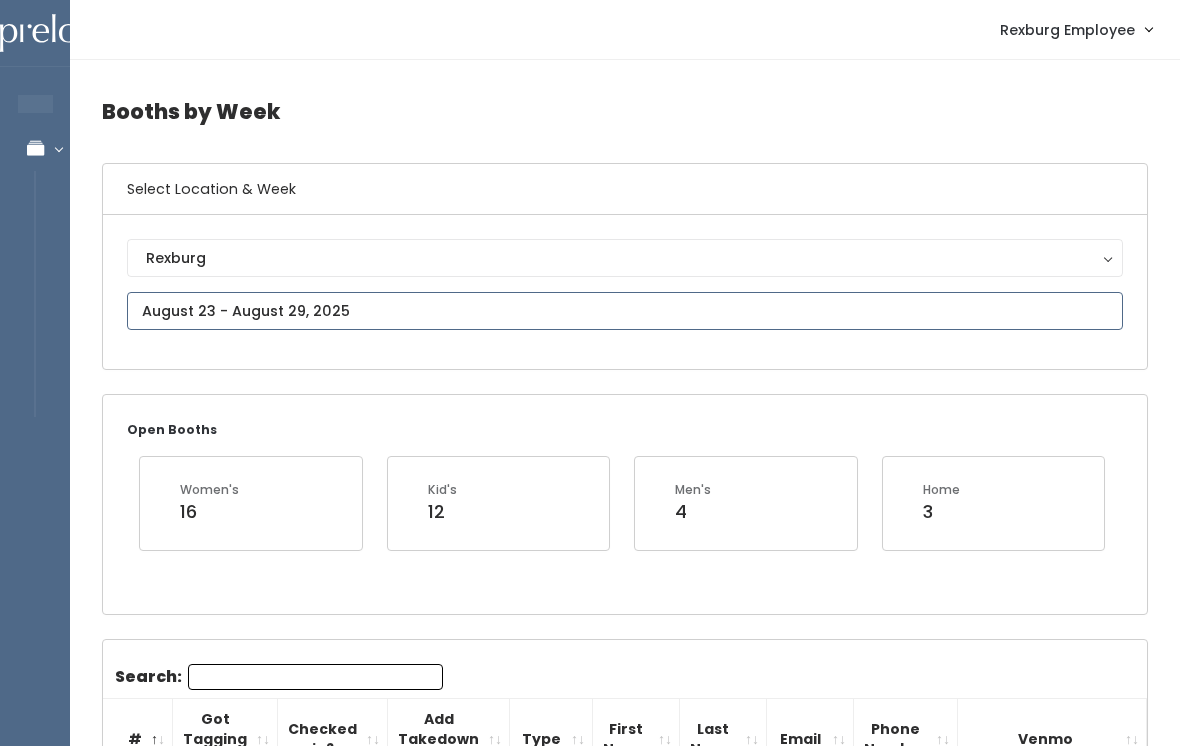 click at bounding box center (625, 311) 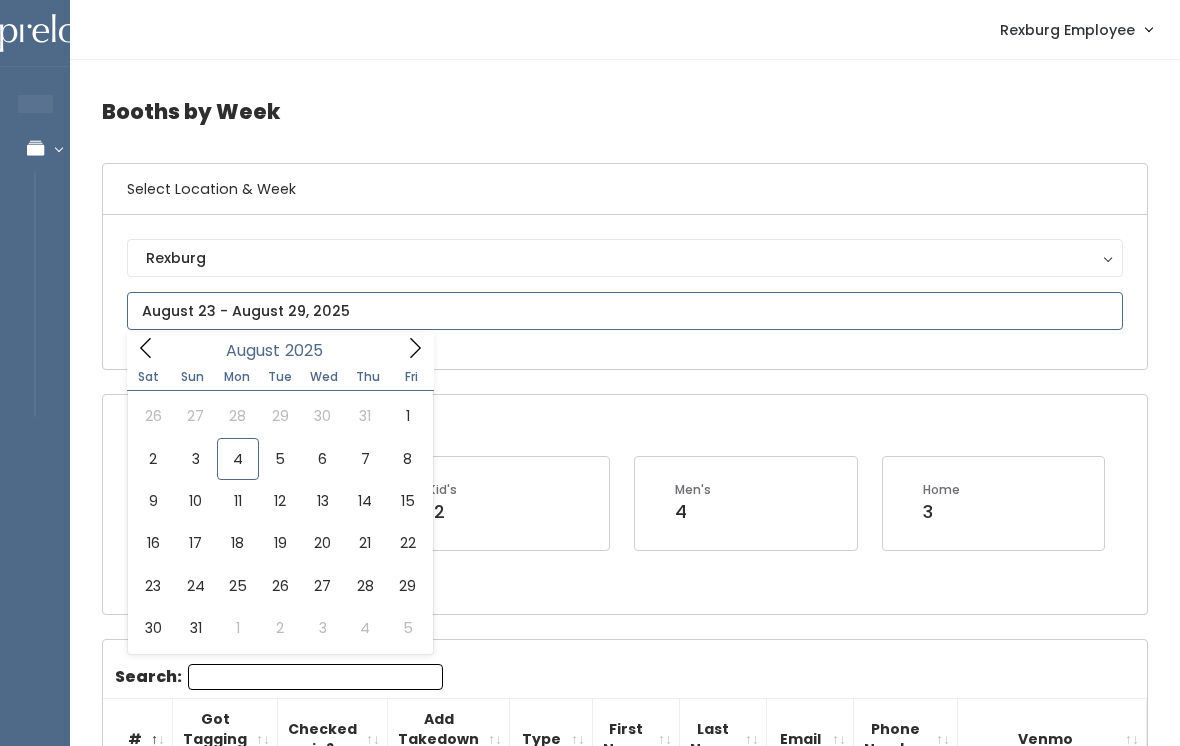 type on "[DATE] to [DATE]" 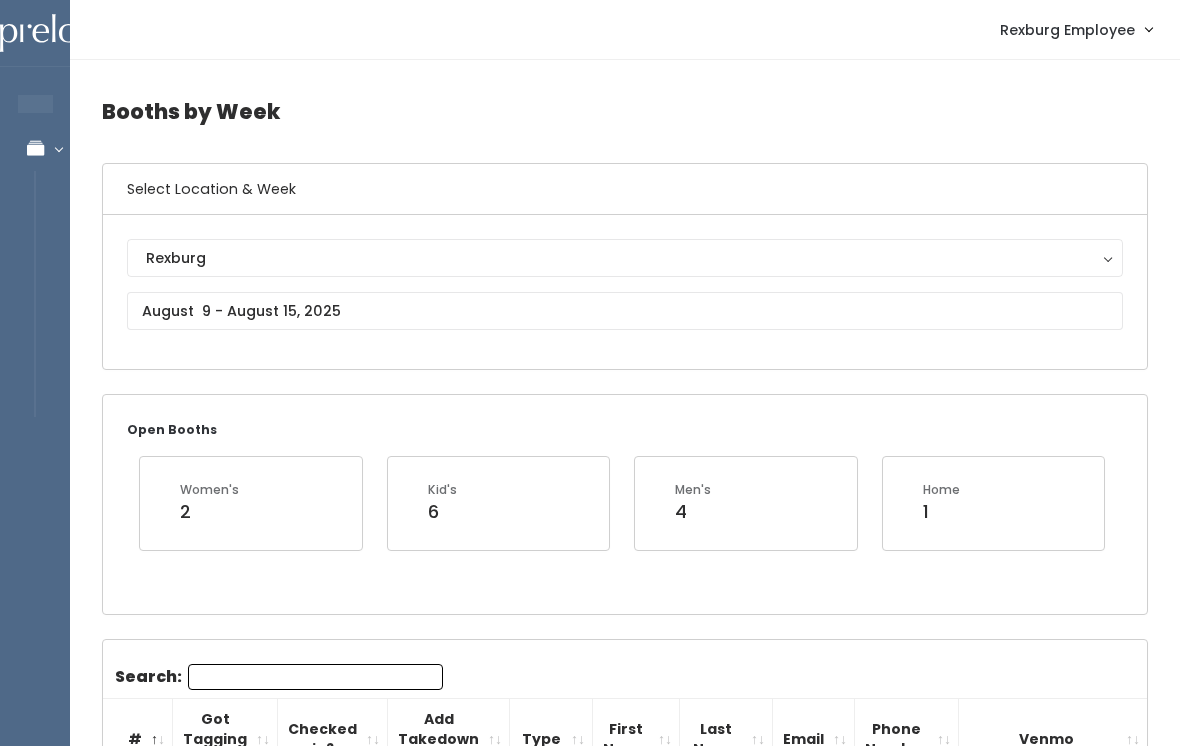 scroll, scrollTop: 110, scrollLeft: 0, axis: vertical 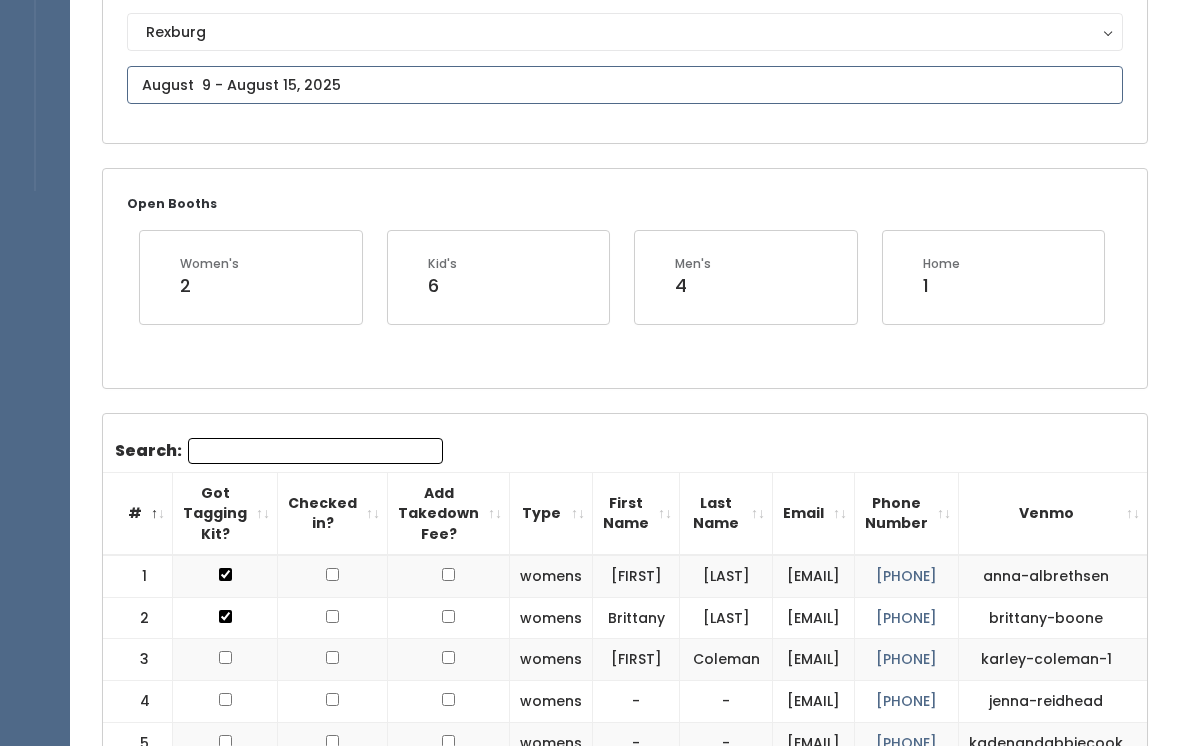 click at bounding box center (625, 86) 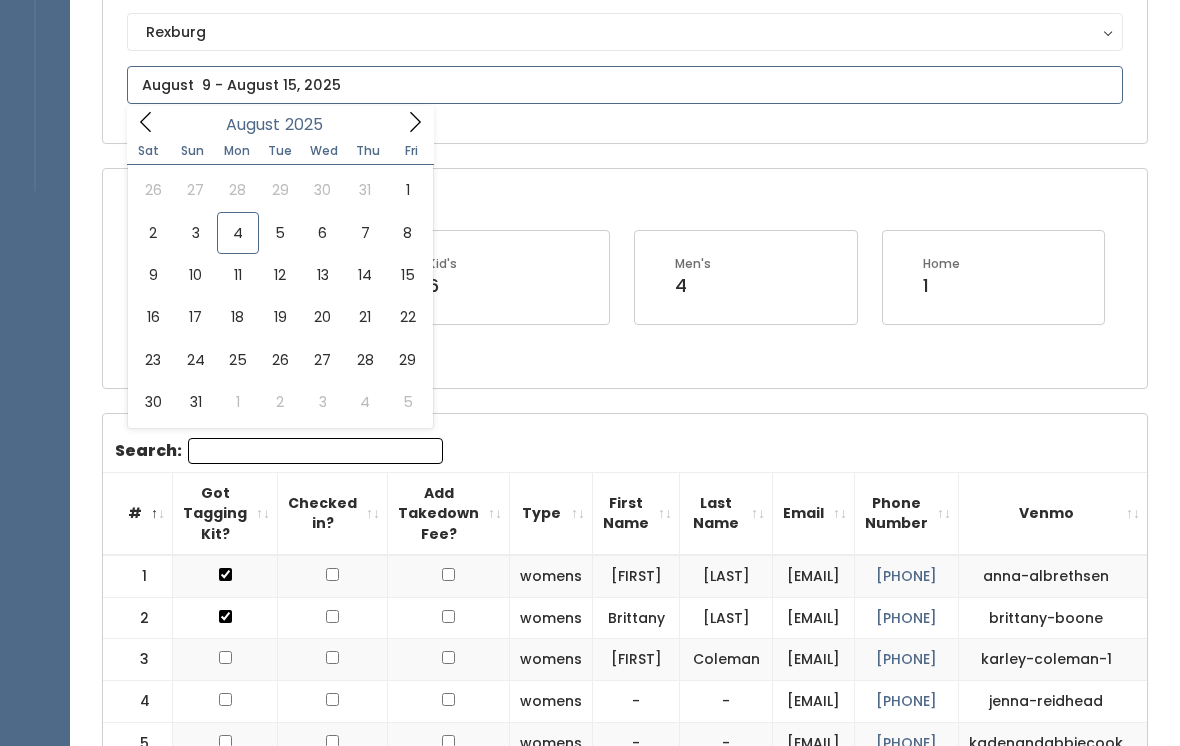 scroll, scrollTop: 226, scrollLeft: 0, axis: vertical 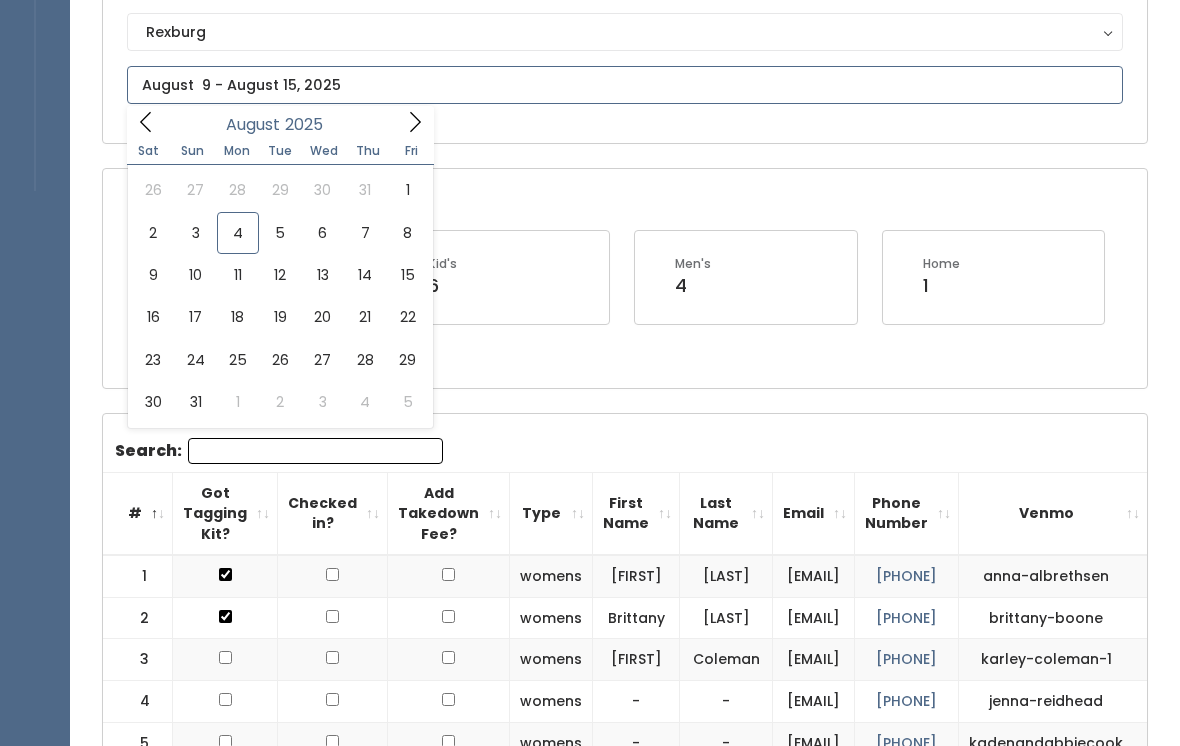type on "August 2 to August 8" 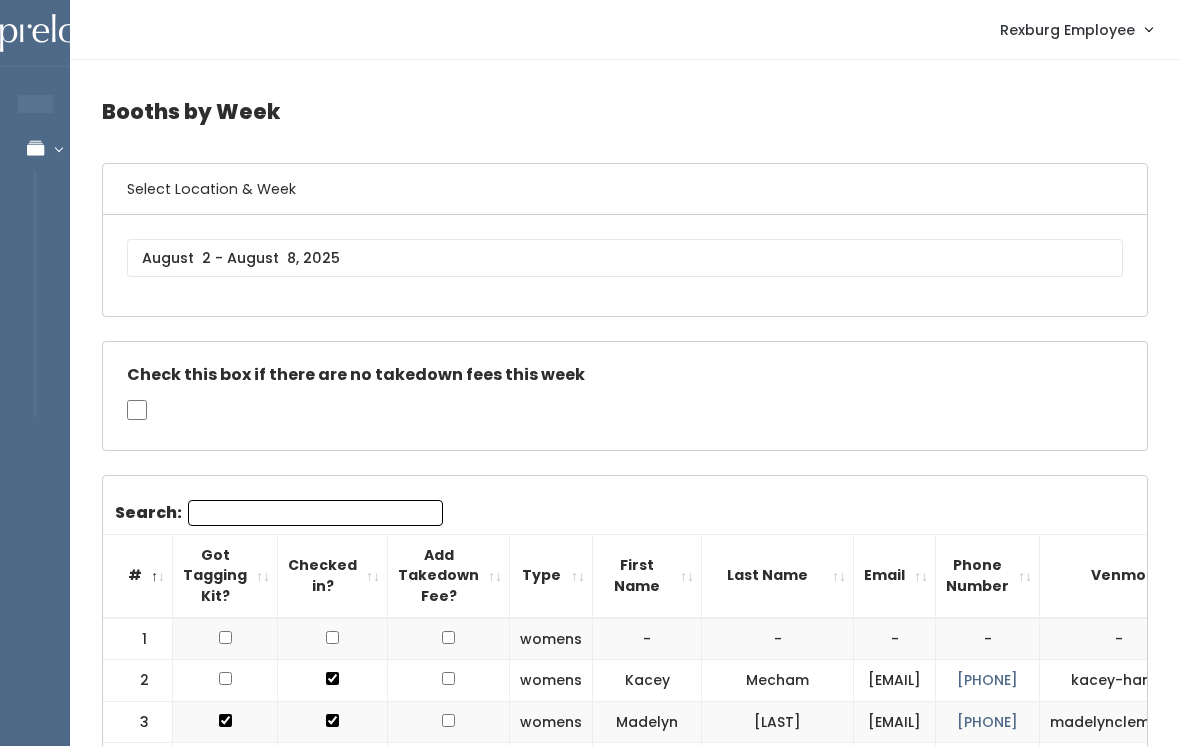 scroll, scrollTop: 676, scrollLeft: 0, axis: vertical 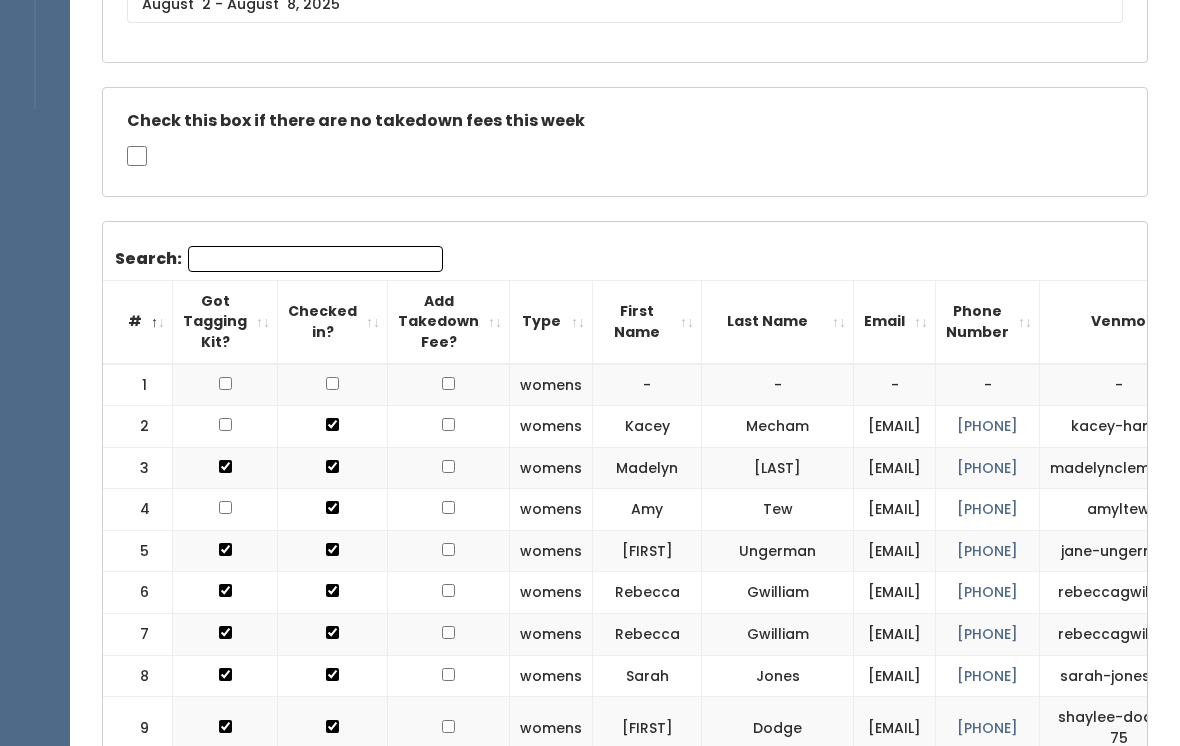 click on "Search:" at bounding box center [315, 259] 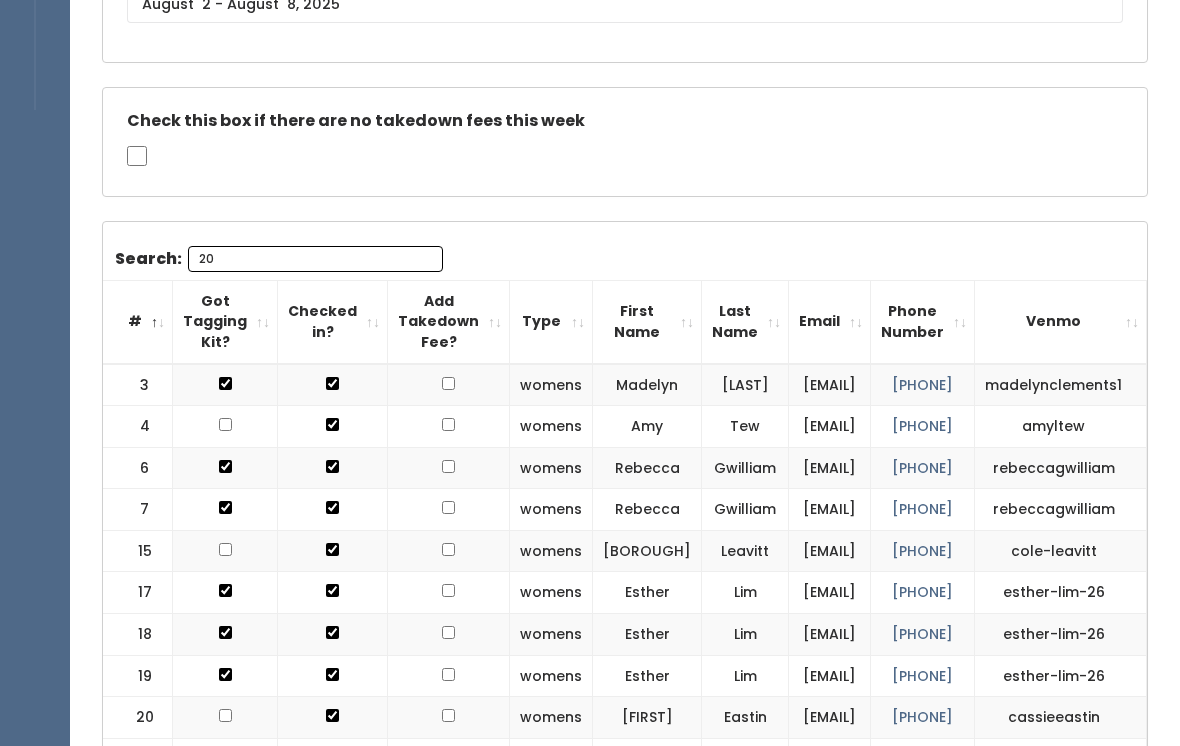type on "2" 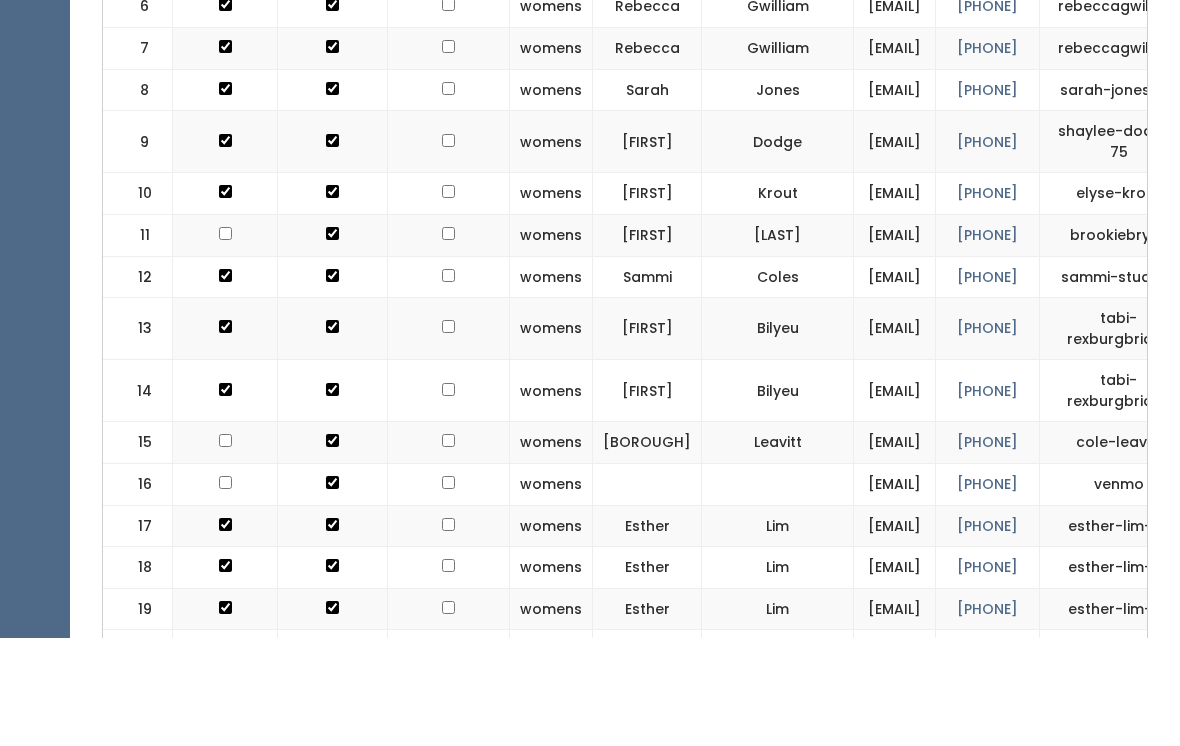 scroll, scrollTop: 771, scrollLeft: 0, axis: vertical 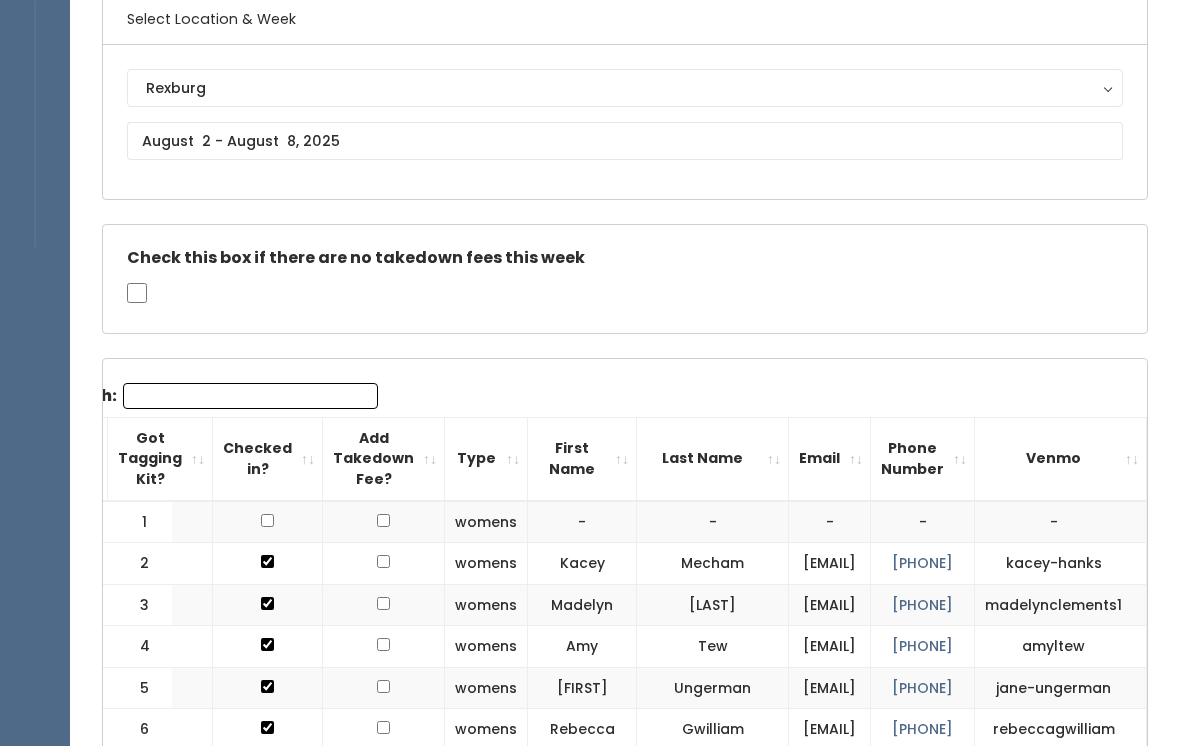 click on "Search:" at bounding box center (250, 397) 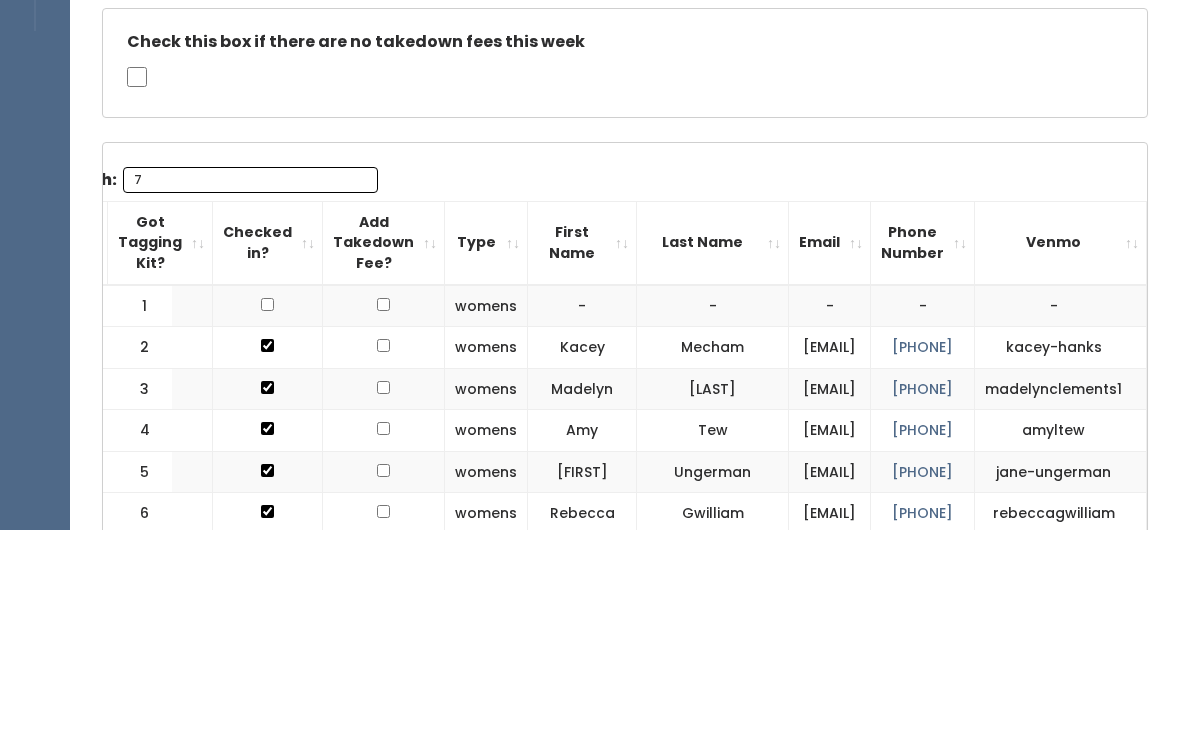 scroll, scrollTop: 0, scrollLeft: 0, axis: both 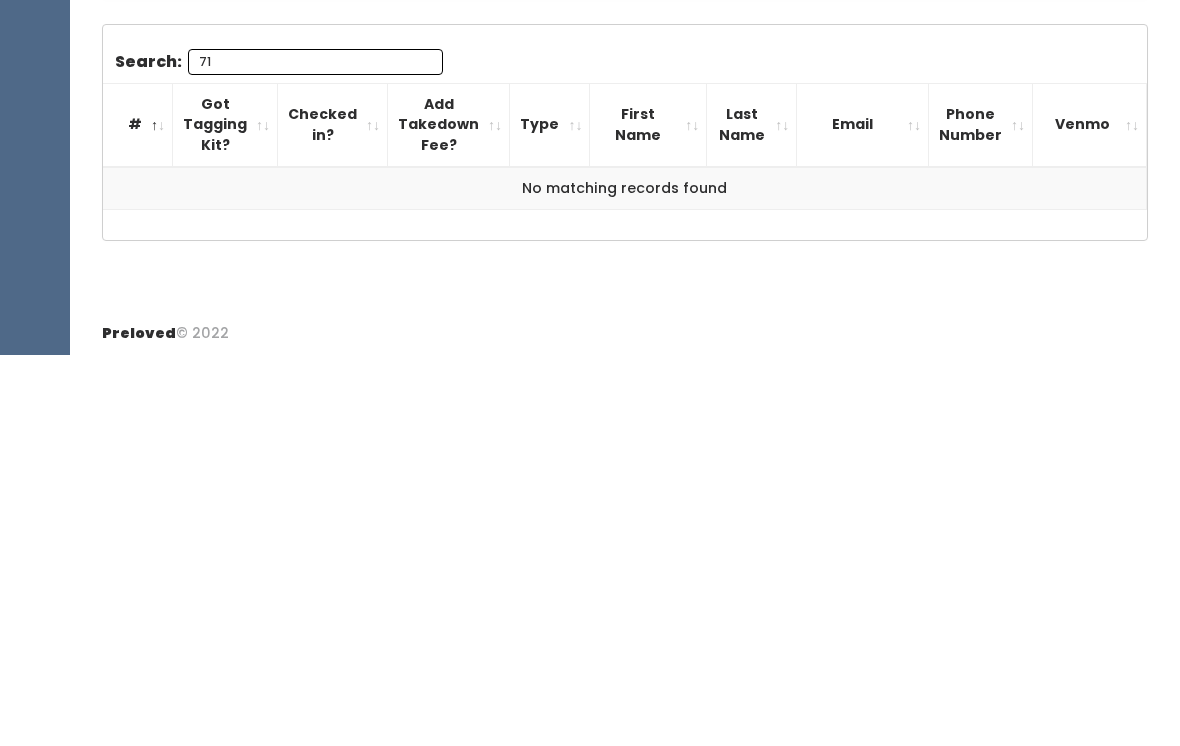 type on "7" 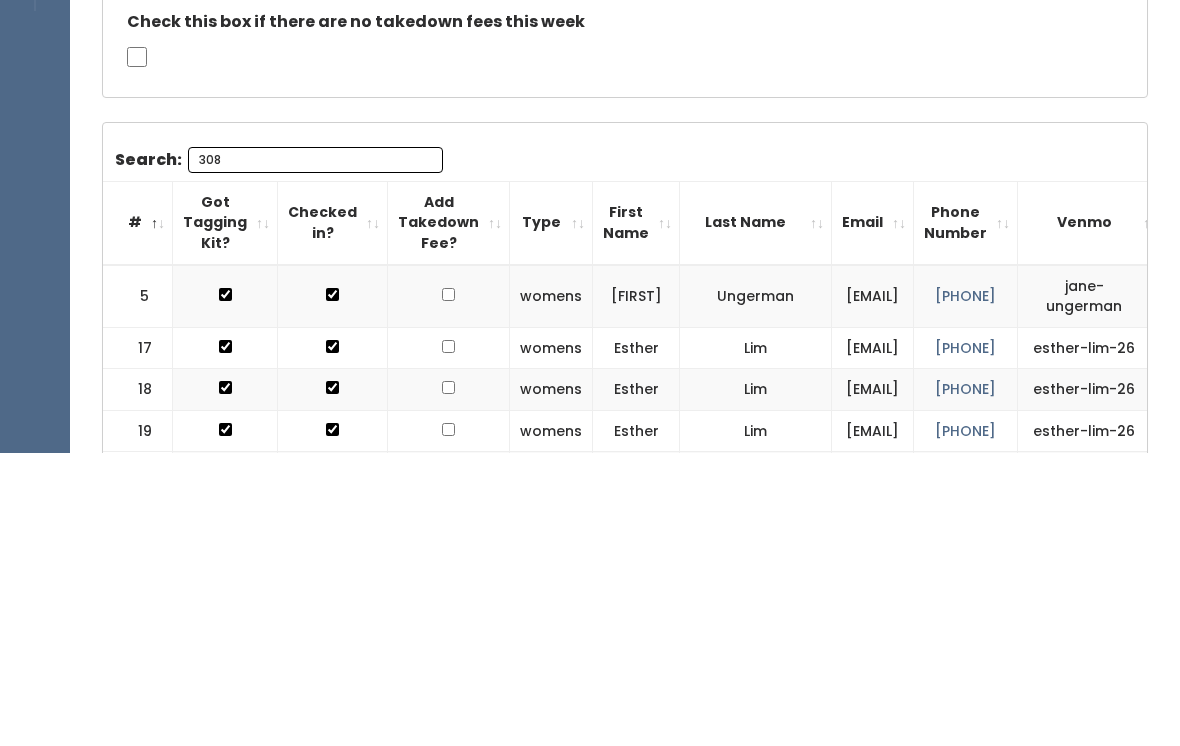scroll, scrollTop: 82, scrollLeft: 0, axis: vertical 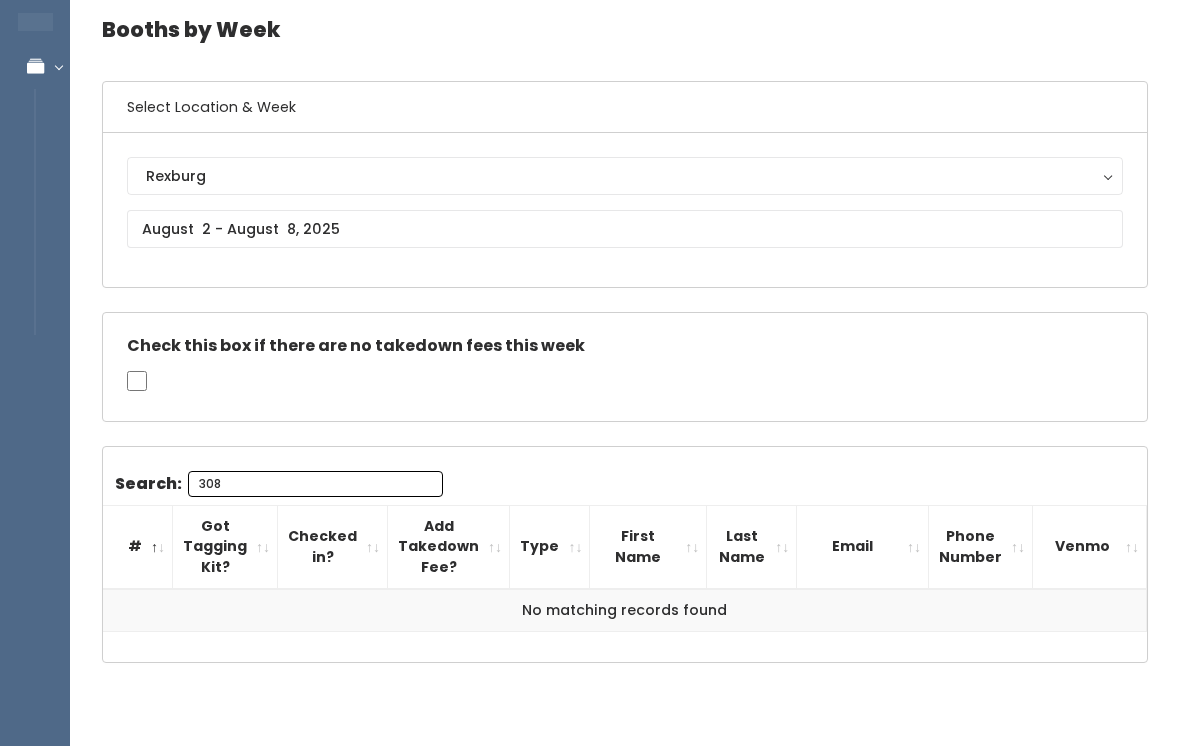 click on "308" at bounding box center [315, 484] 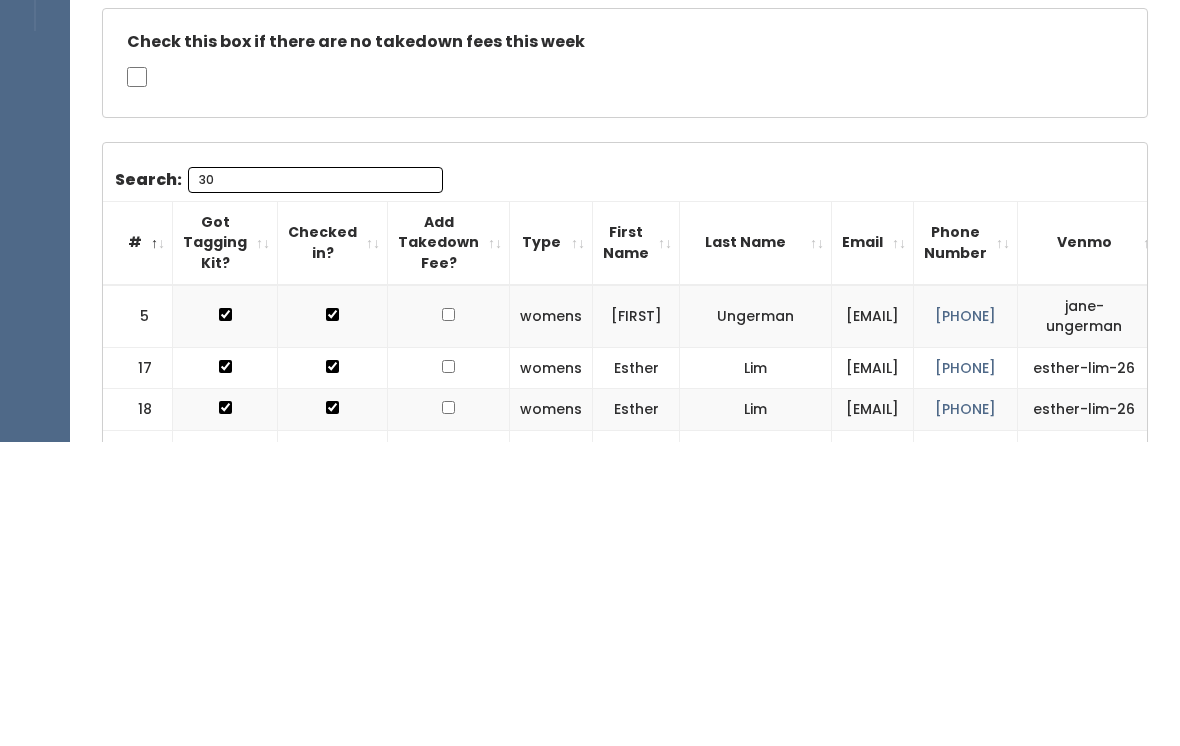 type on "3" 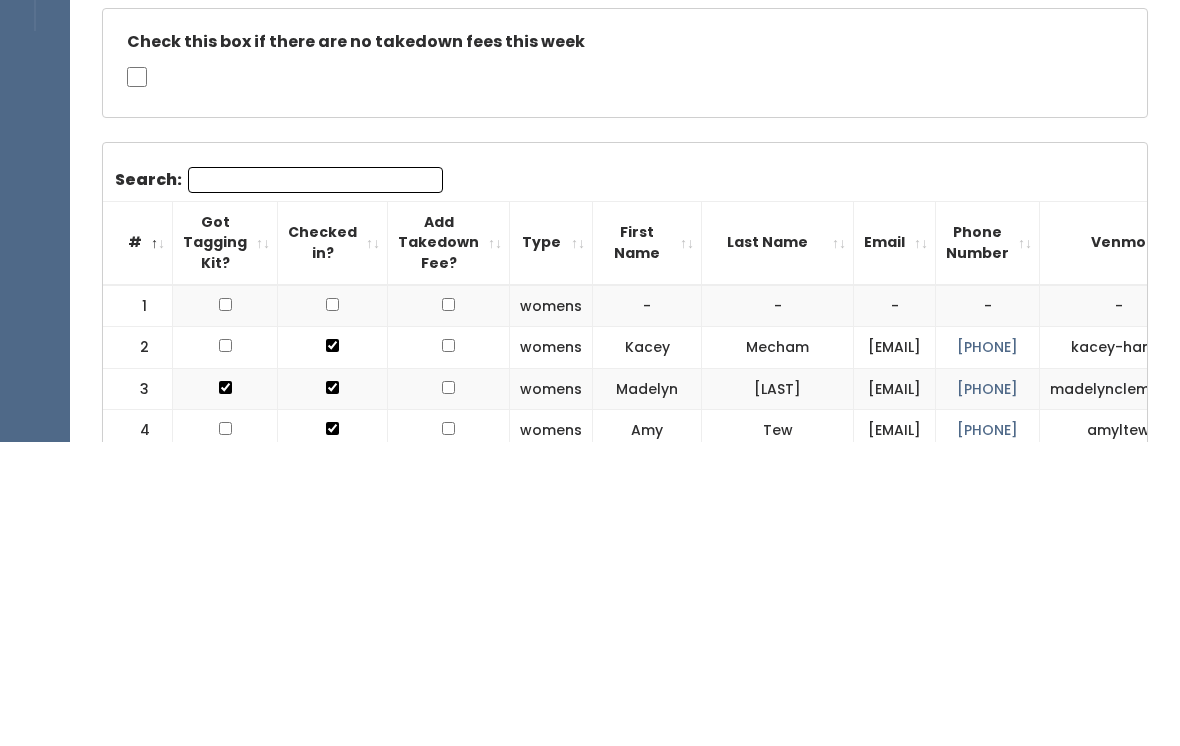 type on "W" 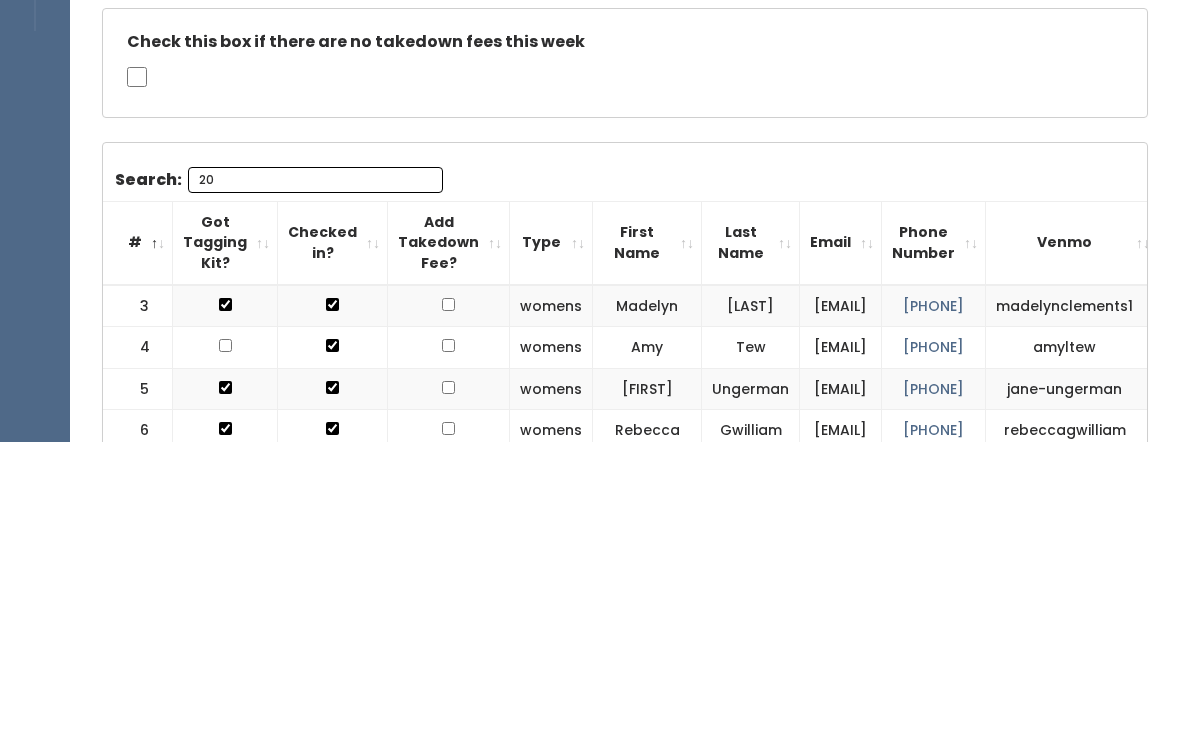 type on "208" 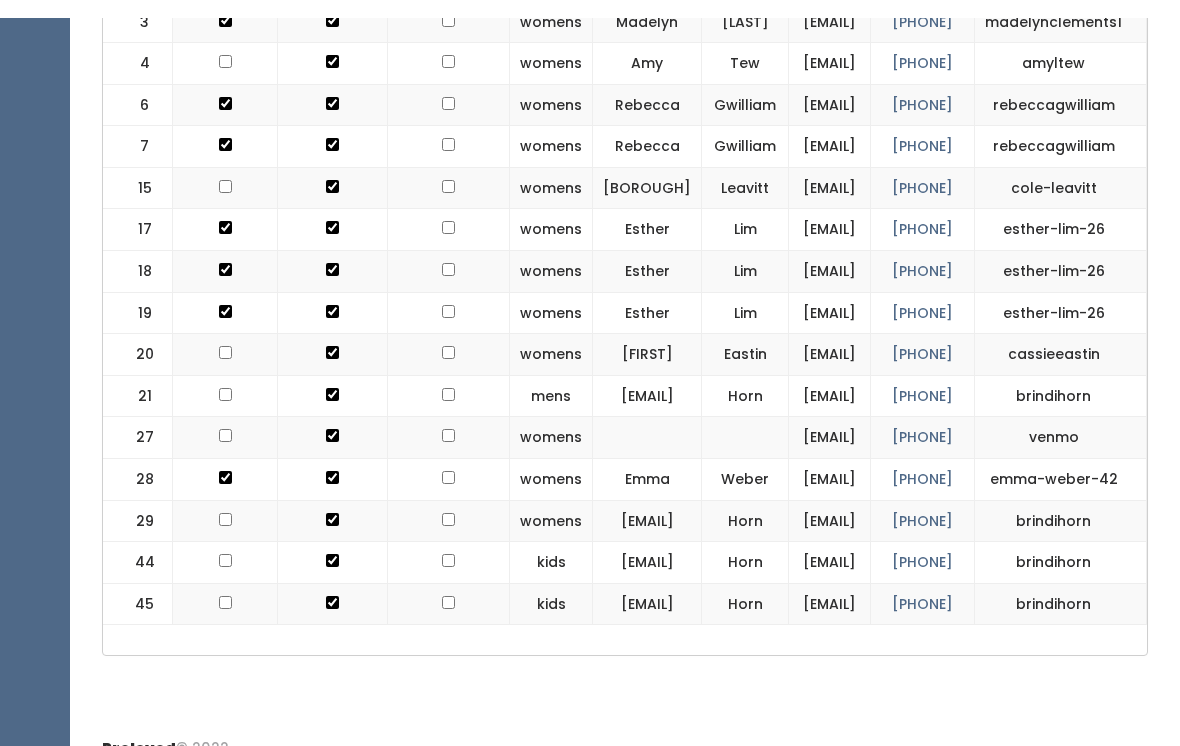 scroll, scrollTop: 682, scrollLeft: 0, axis: vertical 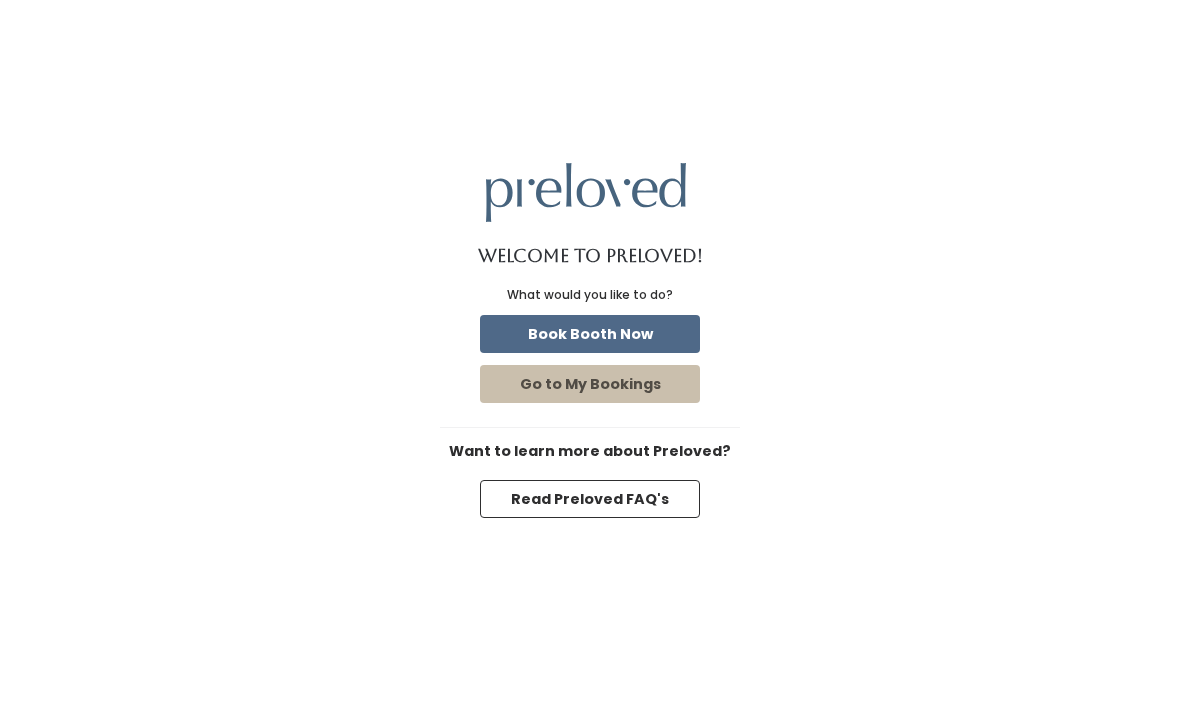 click on "Book Booth Now" at bounding box center (590, 334) 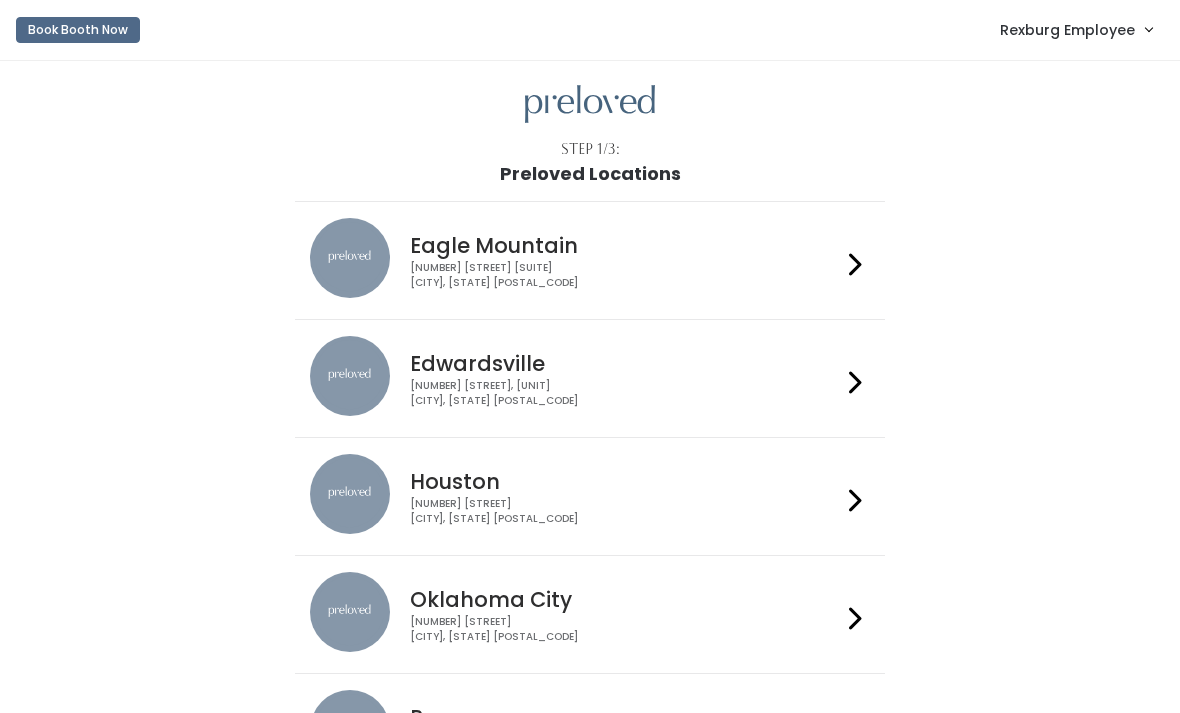 scroll, scrollTop: 0, scrollLeft: 0, axis: both 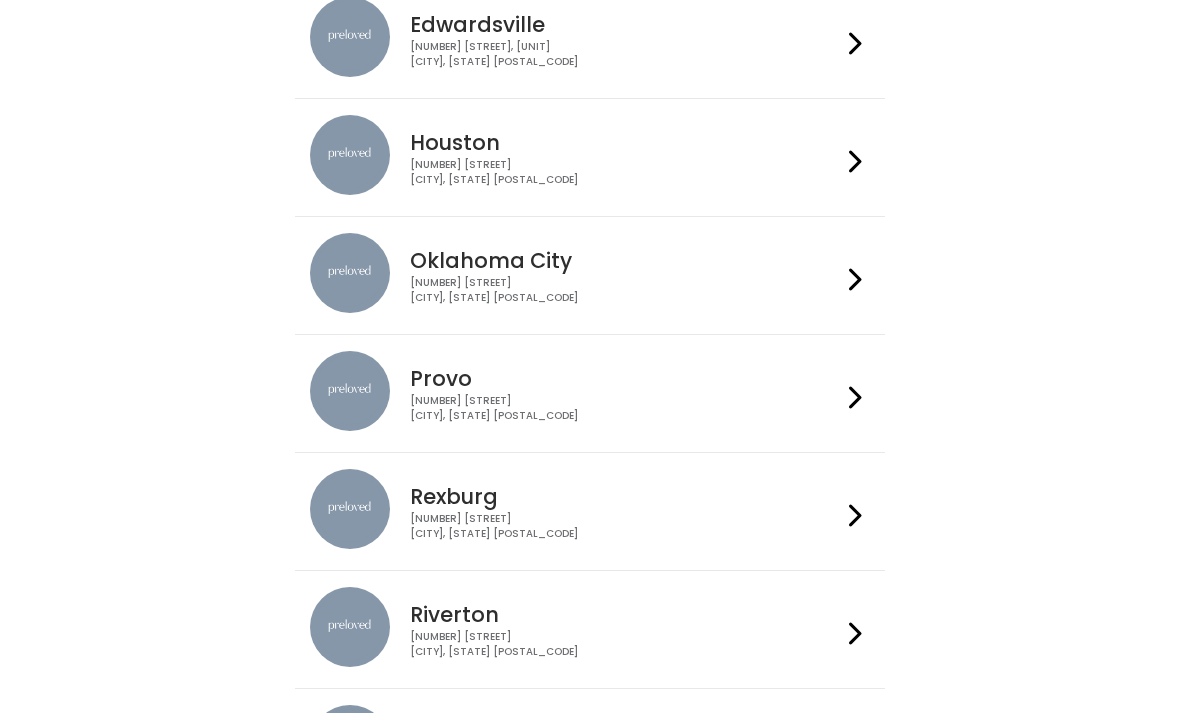 click on "[CITY]
[NUMBER] [STREET]
[CITY], [STATE] [POSTAL_CODE]" at bounding box center (589, 511) 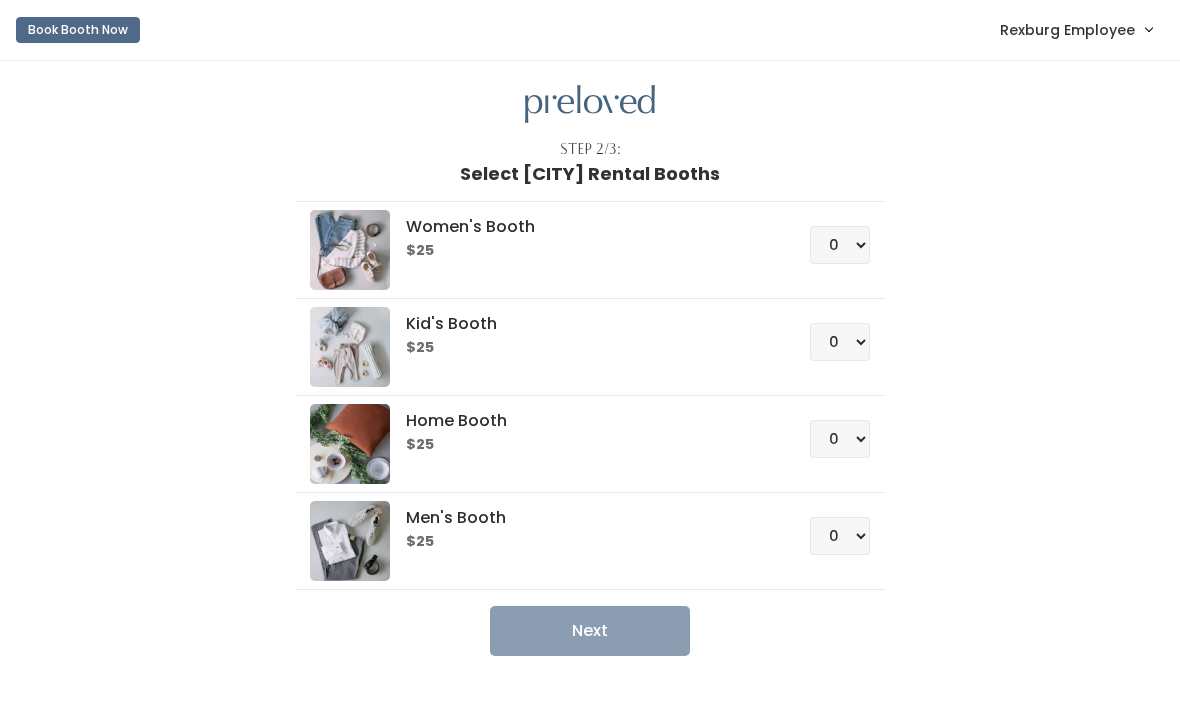 scroll, scrollTop: 0, scrollLeft: 0, axis: both 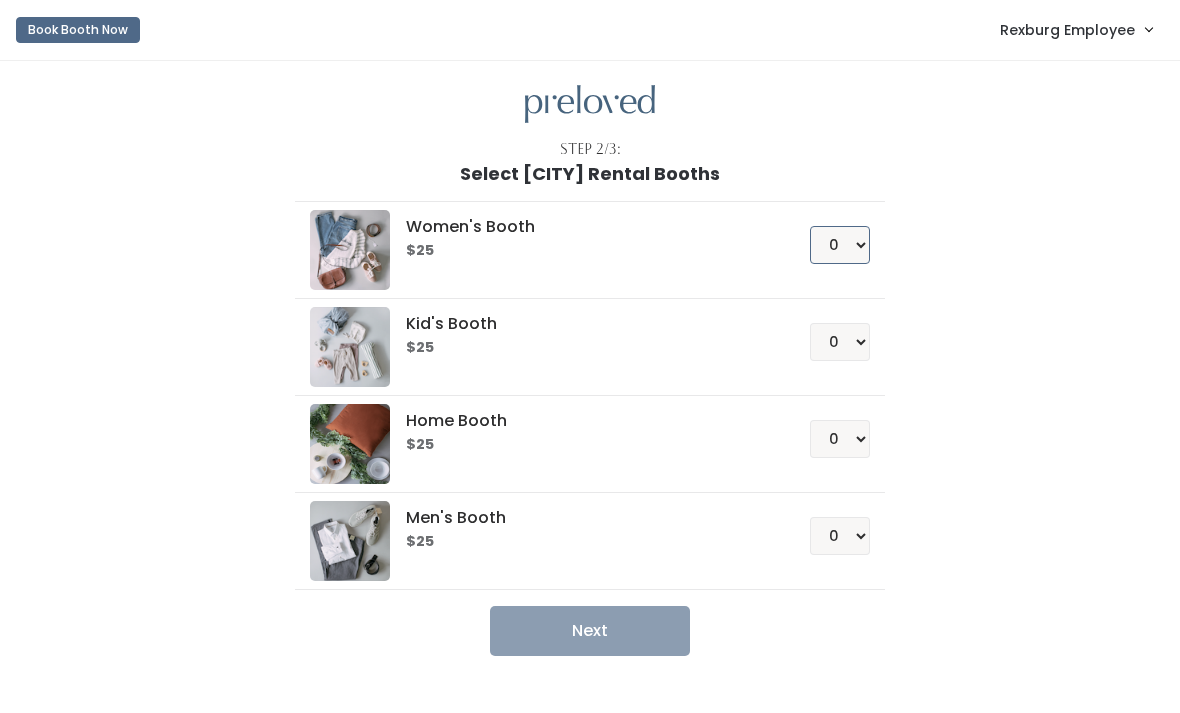 click on "0
1
2
3
4" at bounding box center (840, 245) 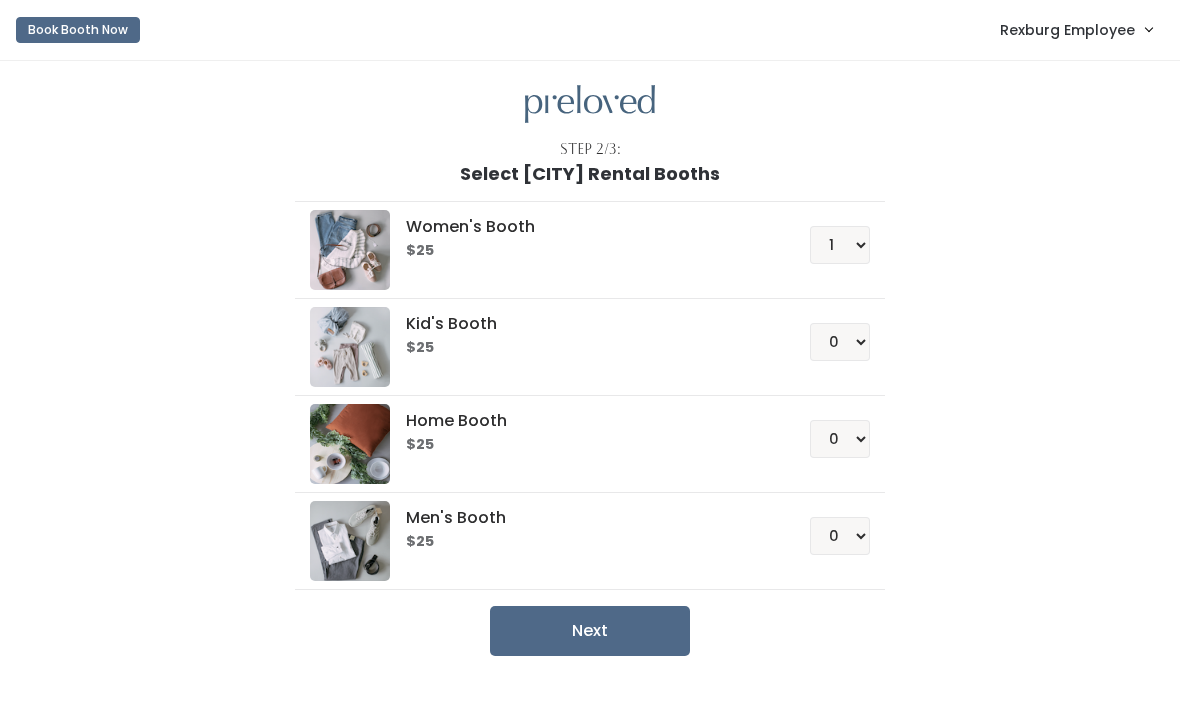 click on "Next" at bounding box center (590, 631) 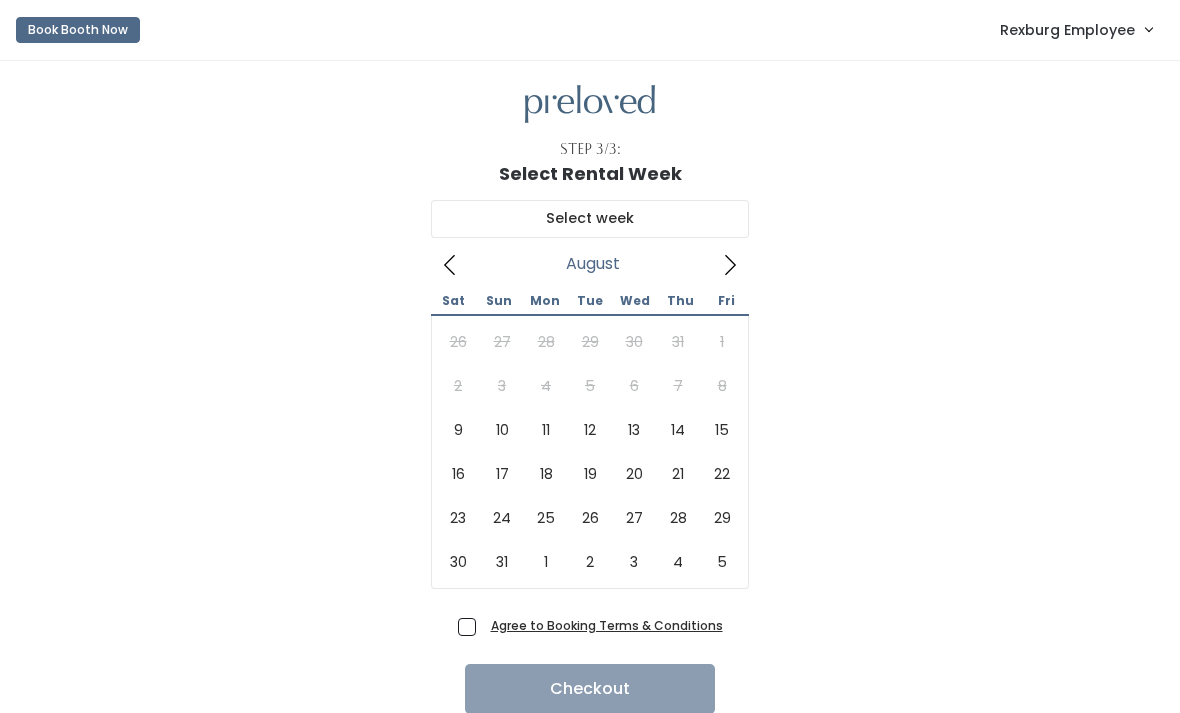 scroll, scrollTop: 0, scrollLeft: 0, axis: both 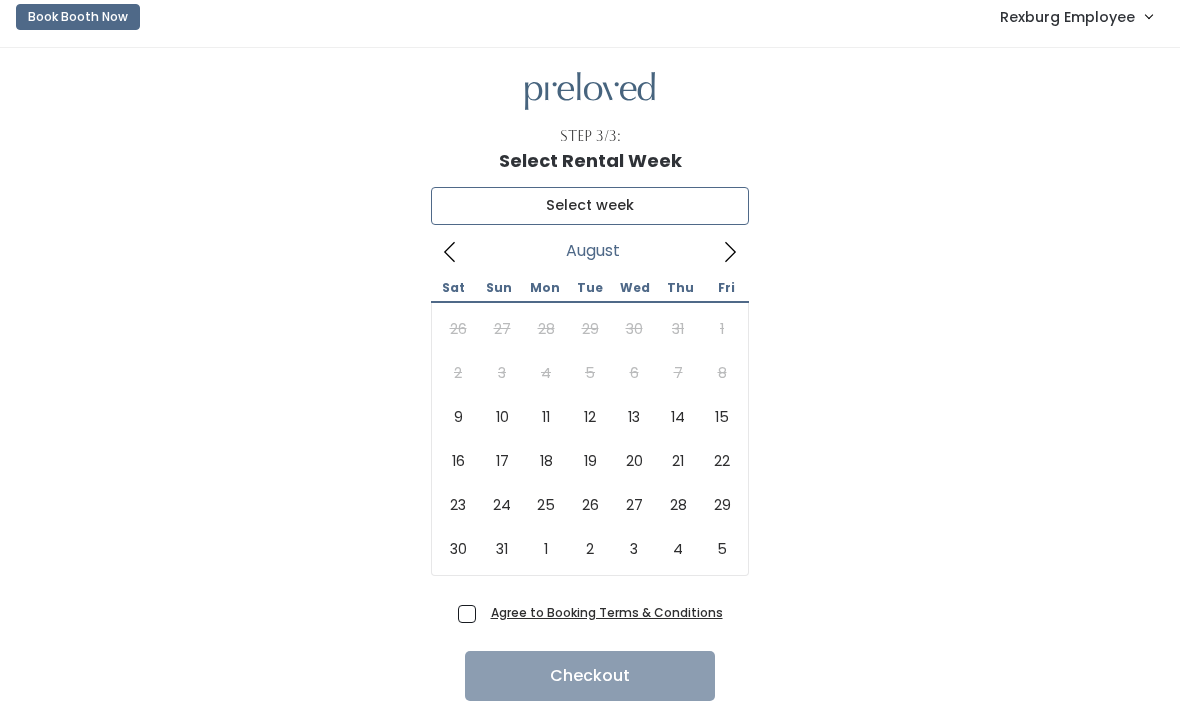 type on "[MONTH] [NUMBER] to [MONTH] [NUMBER]" 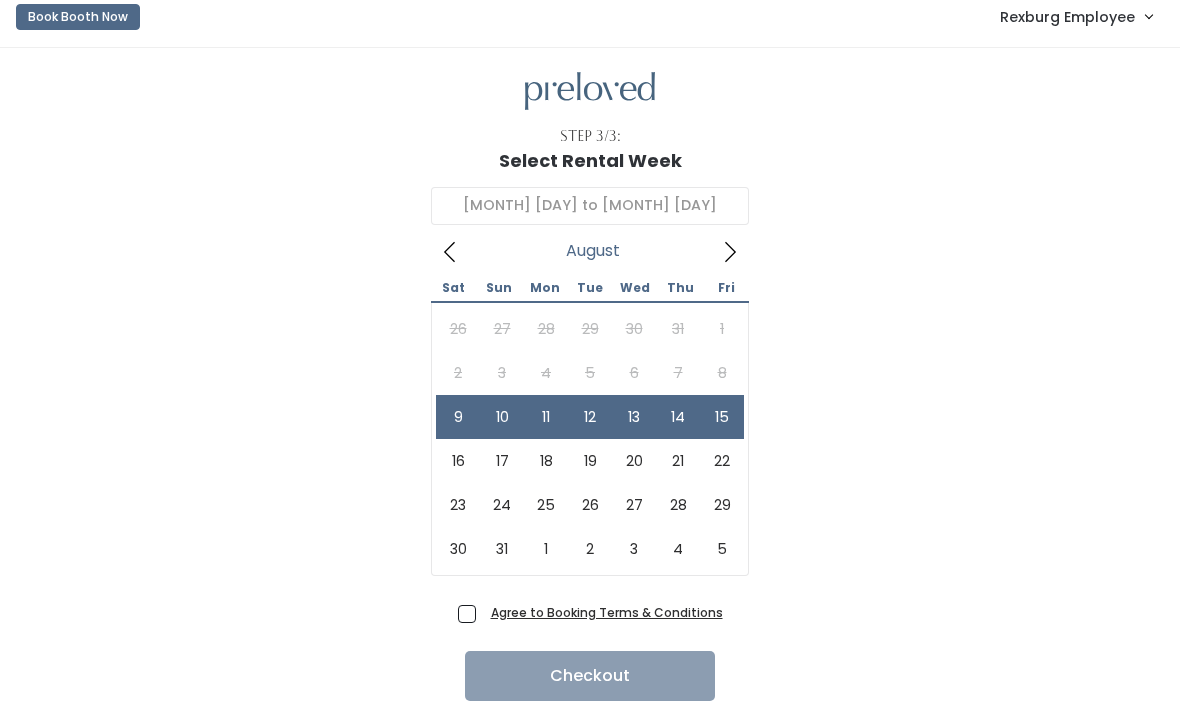 click on "August 9 to August 15 August  2025
Sat Sun Mon Tue Wed Thu Fri
26 27 28 29 30 31 1 2 3 4 5 6 7 8 9 10 11 12 13 14 15 16 17 18 19 20 21 22 23 24 25 26 27 28 29 30 31 1 2 3 4 5" at bounding box center (590, 384) 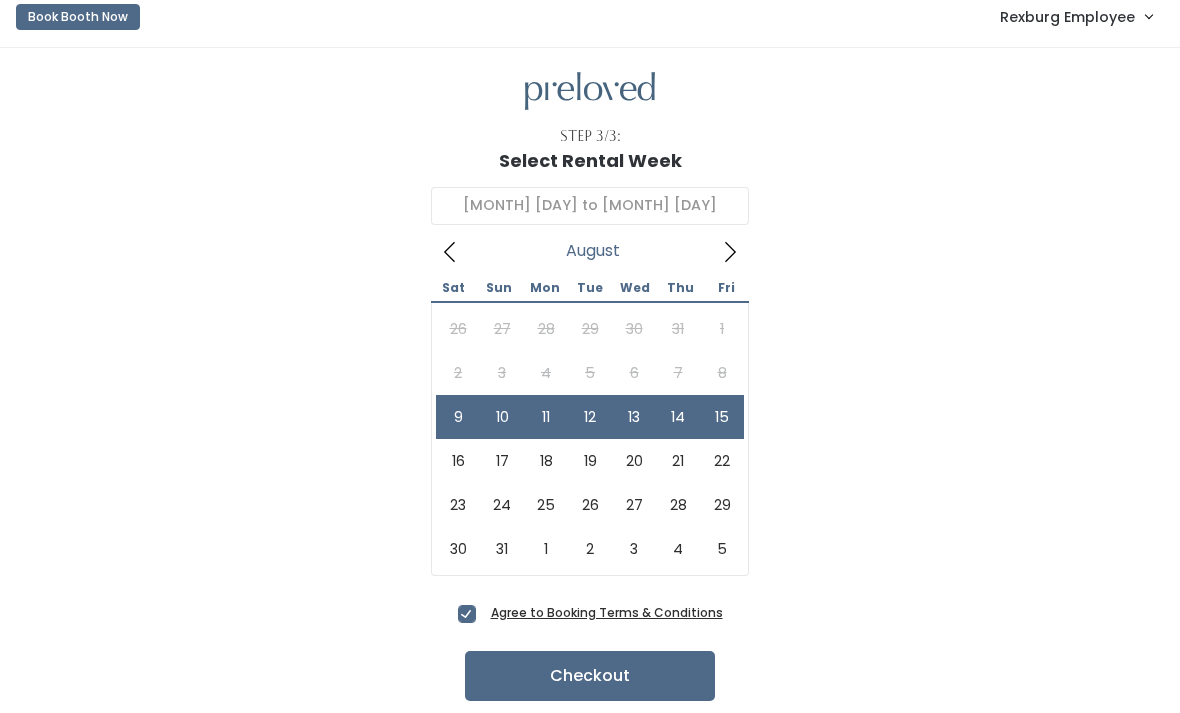 click on "Checkout" at bounding box center (590, 676) 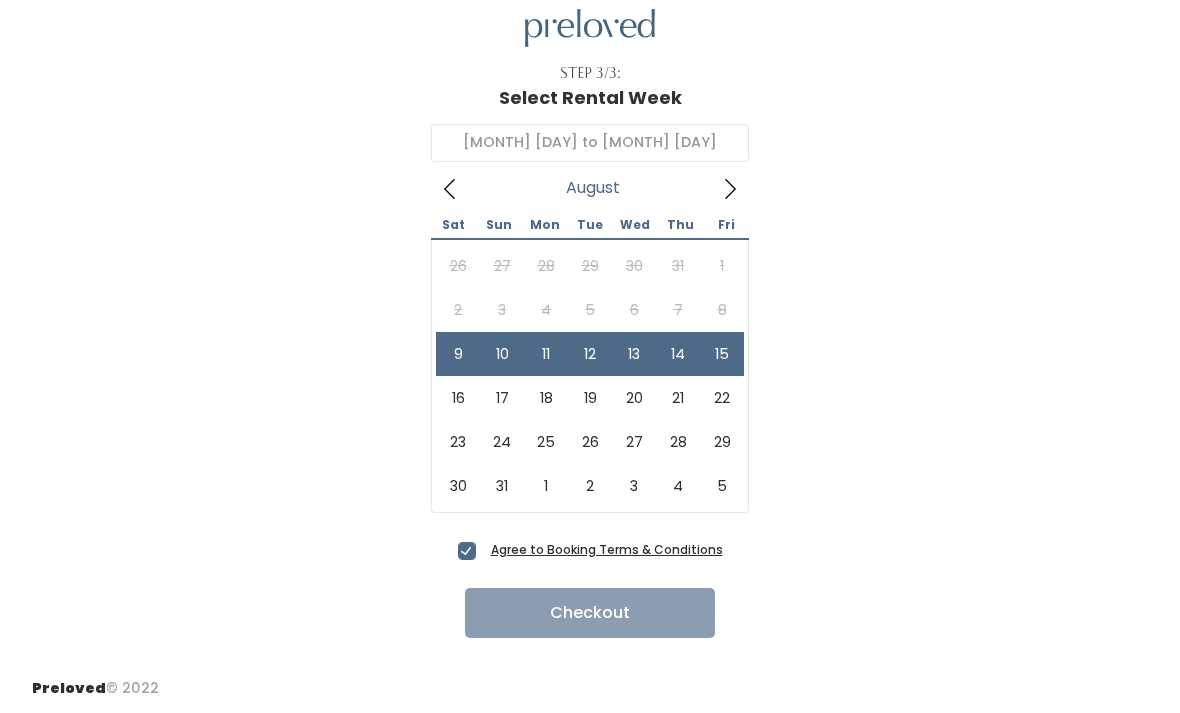 scroll, scrollTop: 77, scrollLeft: 0, axis: vertical 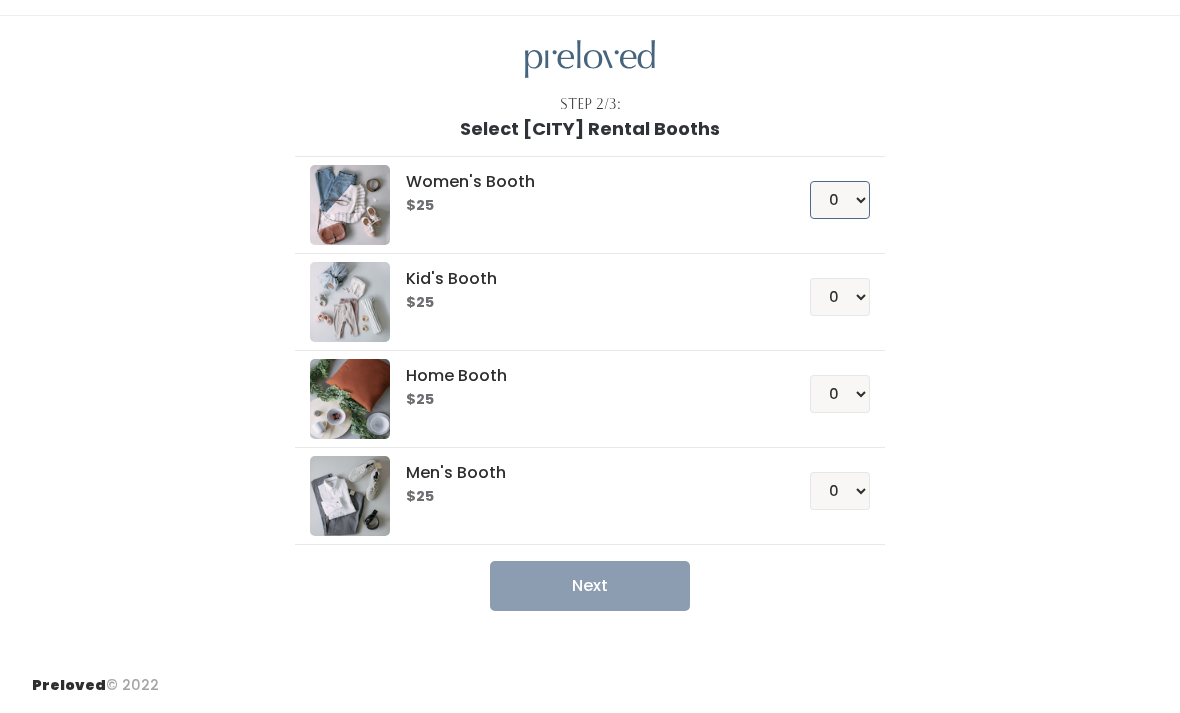 click on "0
1
2
3
4" at bounding box center (840, 201) 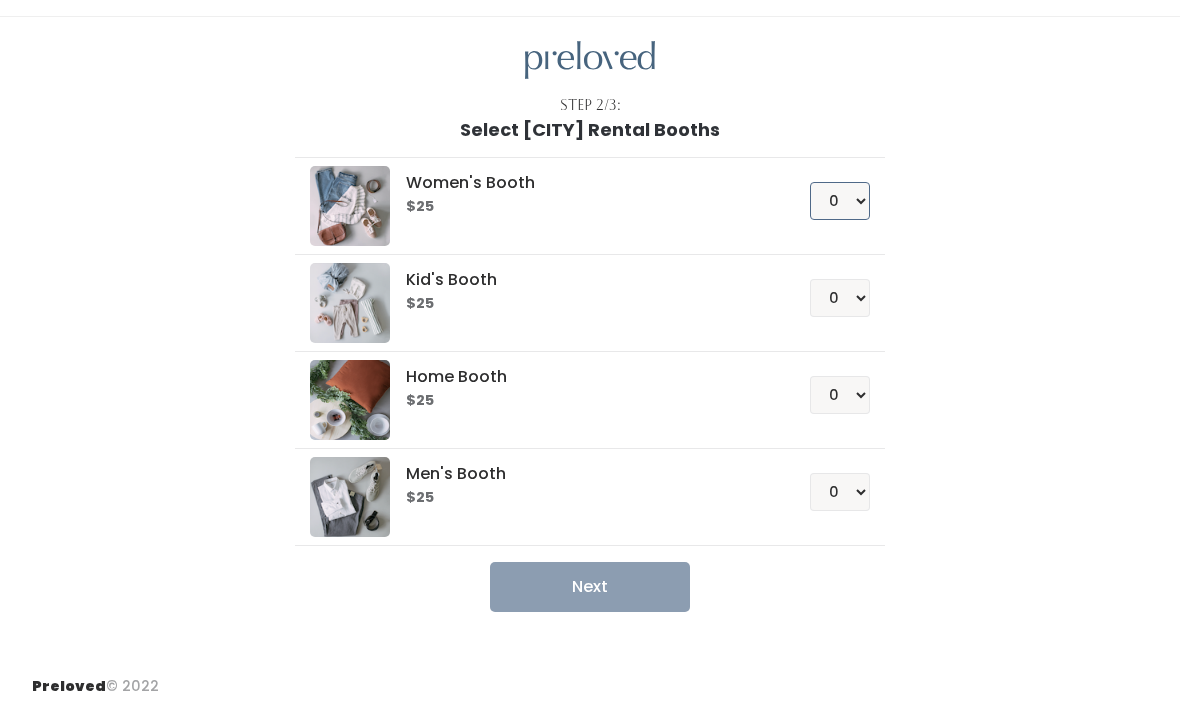 select on "1" 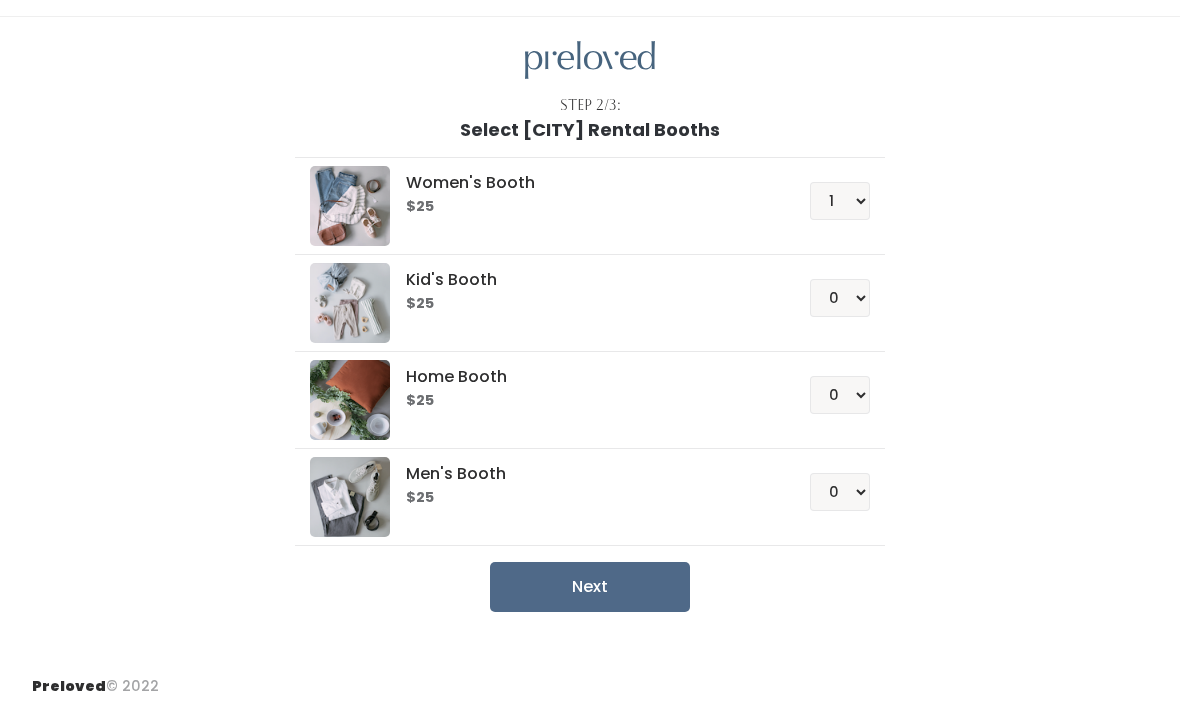 click on "Next" at bounding box center (590, 587) 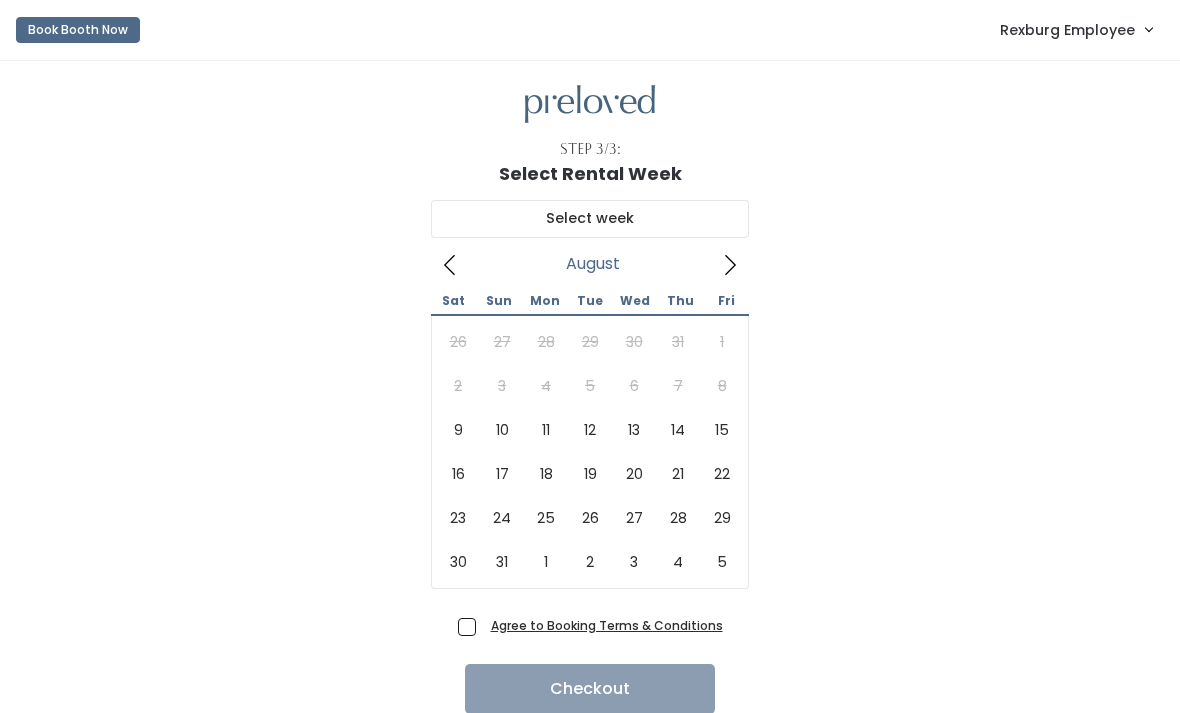 scroll, scrollTop: 0, scrollLeft: 0, axis: both 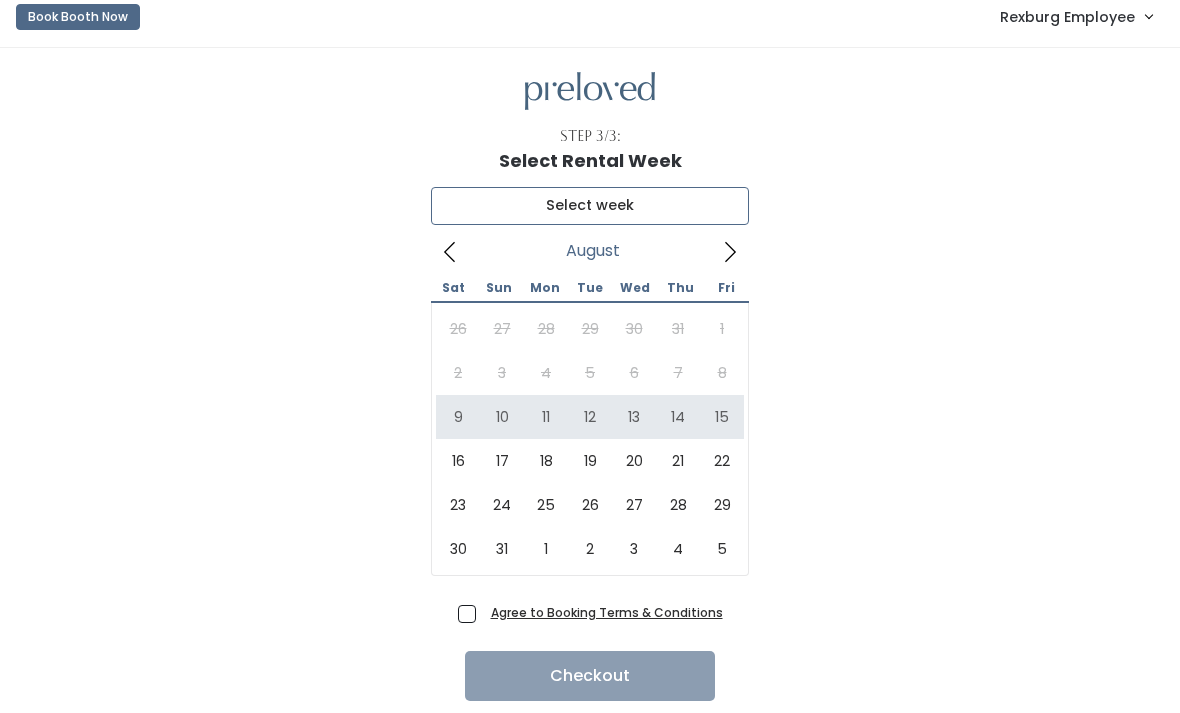 type on "[MONTH] [NUMBER] to [MONTH] [NUMBER]" 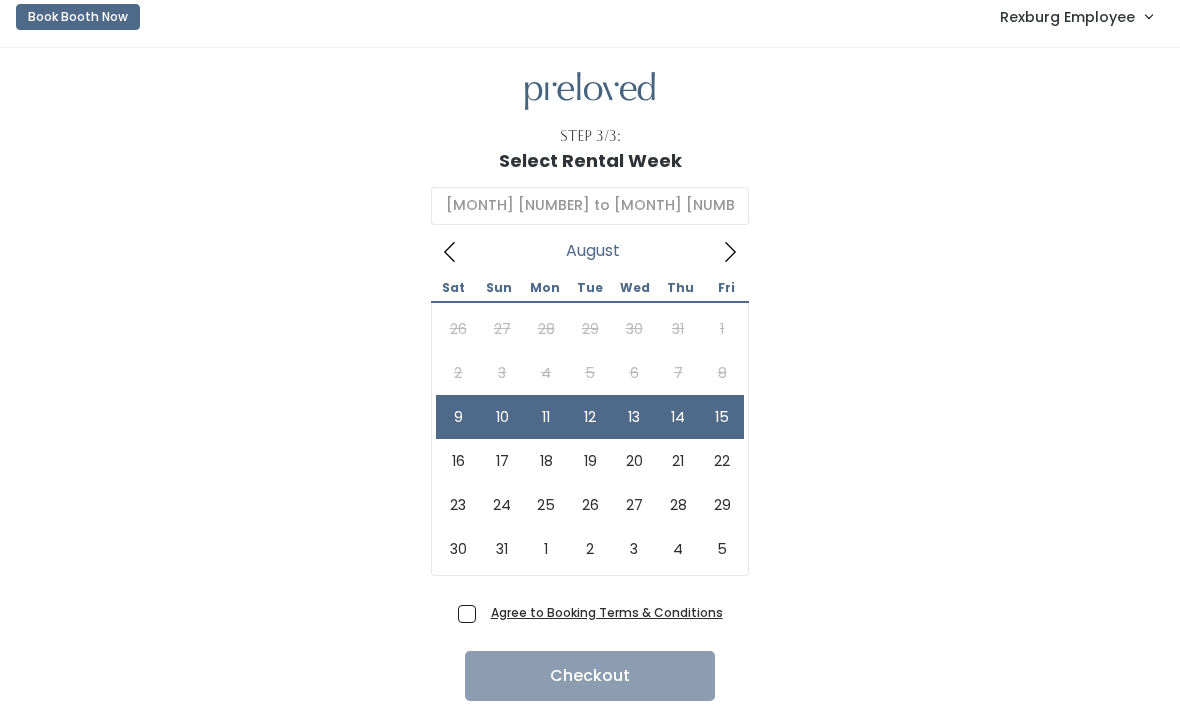 click on "Agree to Booking Terms & Conditions" at bounding box center [607, 612] 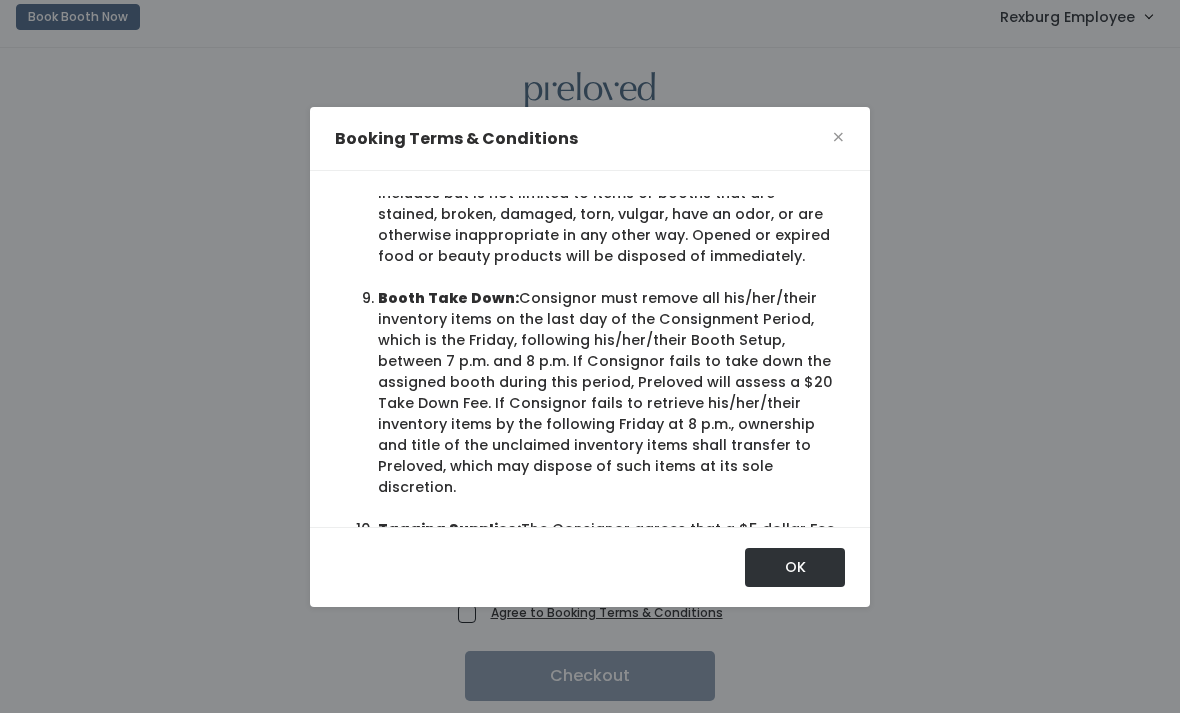 scroll, scrollTop: 1925, scrollLeft: 0, axis: vertical 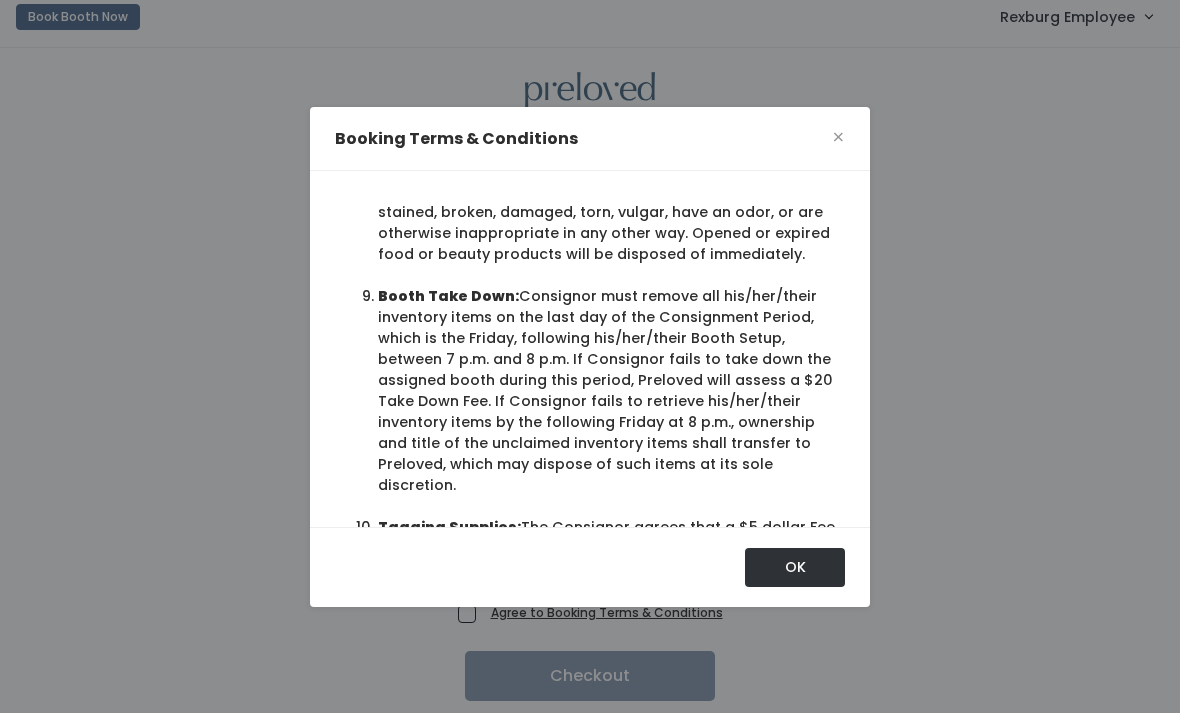 click on "Booking Terms & Conditions
×" at bounding box center (590, 139) 